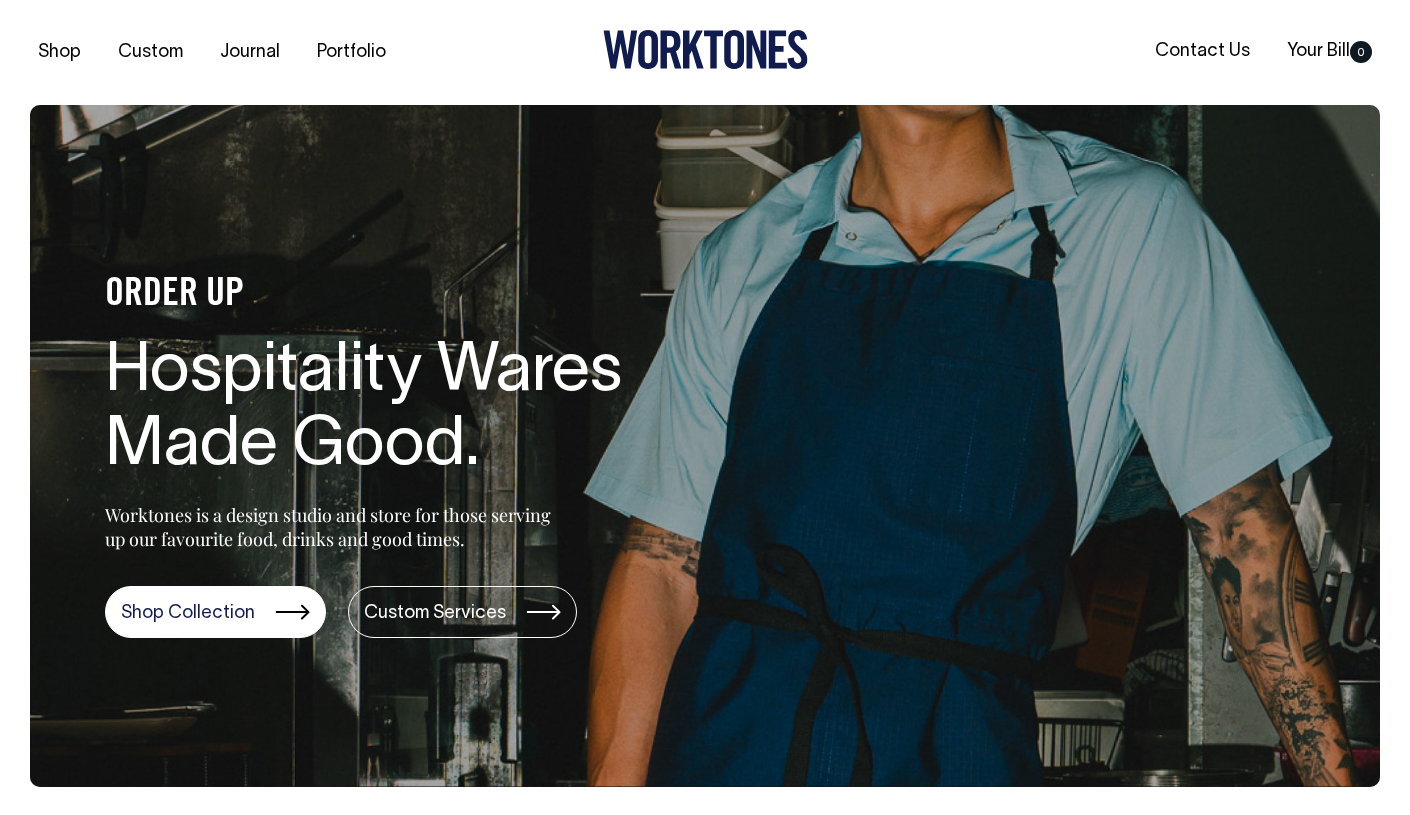 scroll, scrollTop: 0, scrollLeft: 0, axis: both 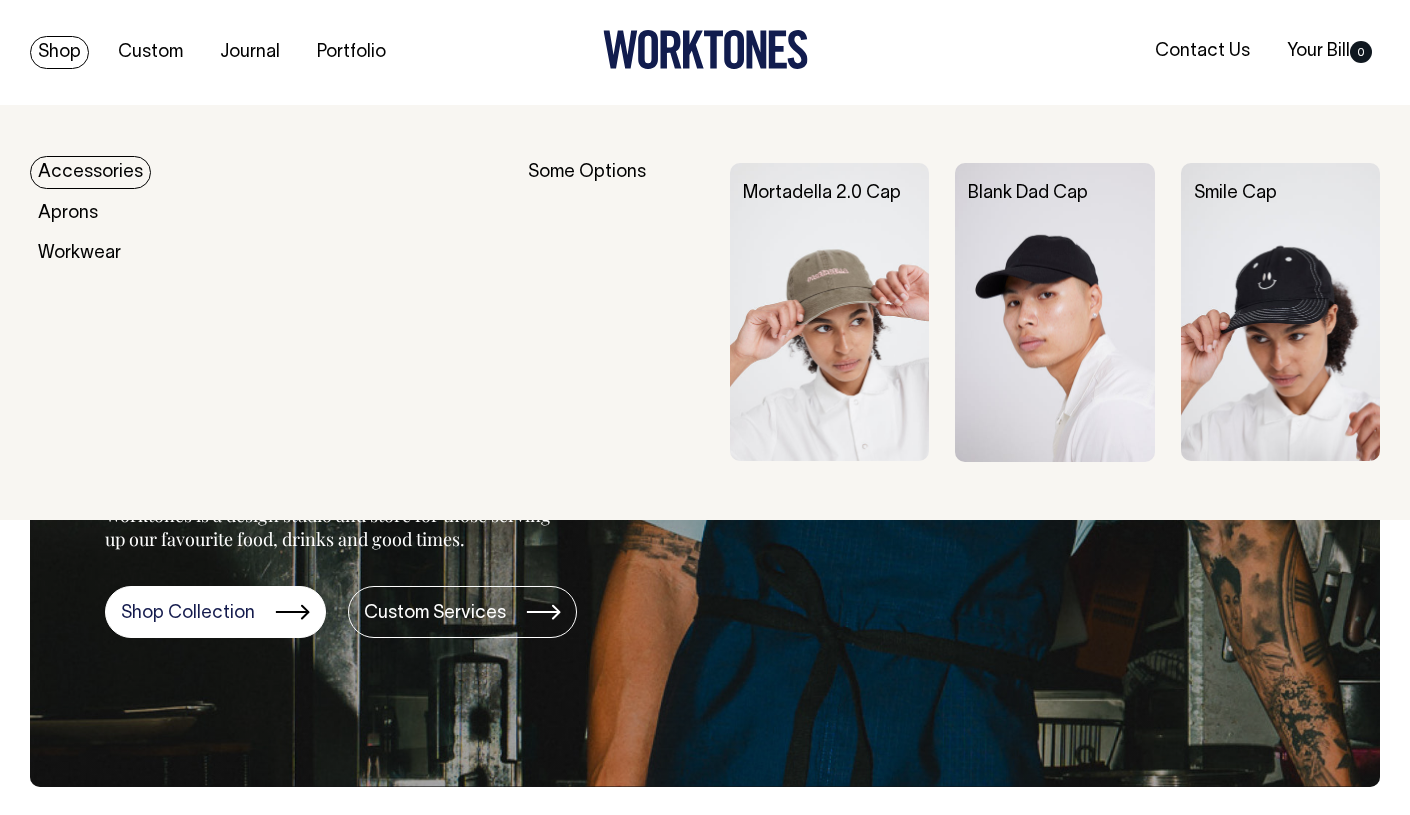 click on "Shop" at bounding box center [59, 52] 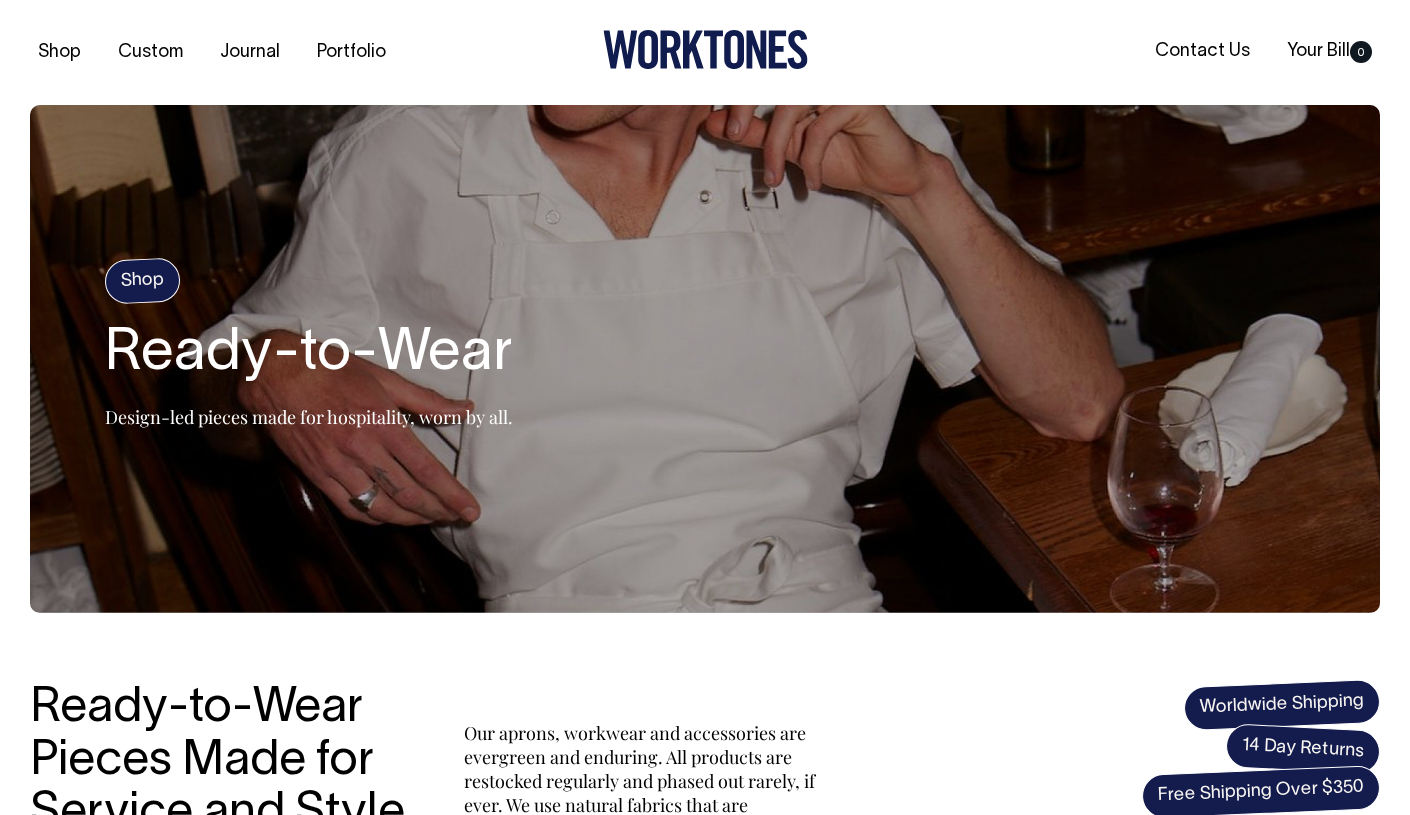 scroll, scrollTop: 0, scrollLeft: 0, axis: both 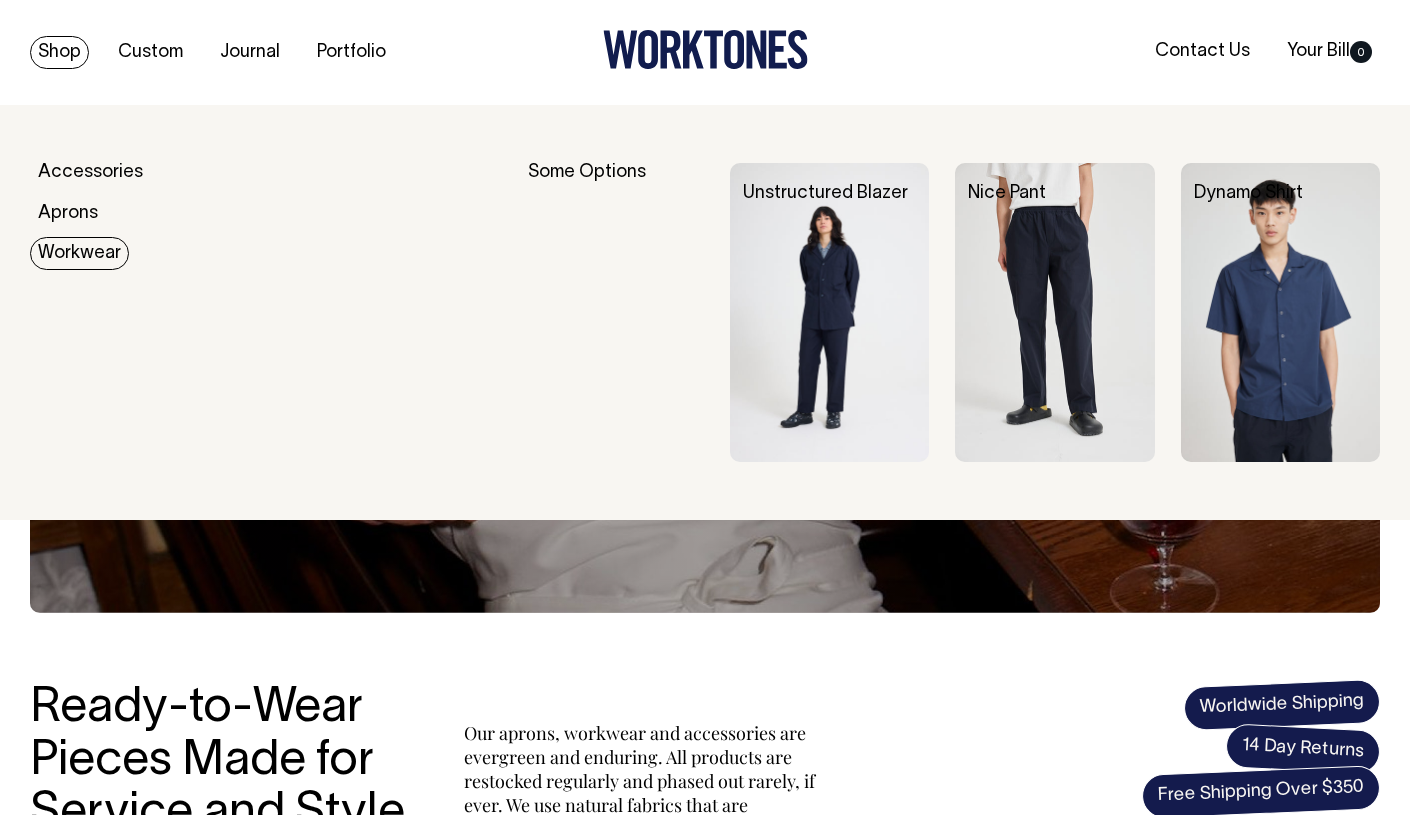 click on "Workwear" at bounding box center [79, 253] 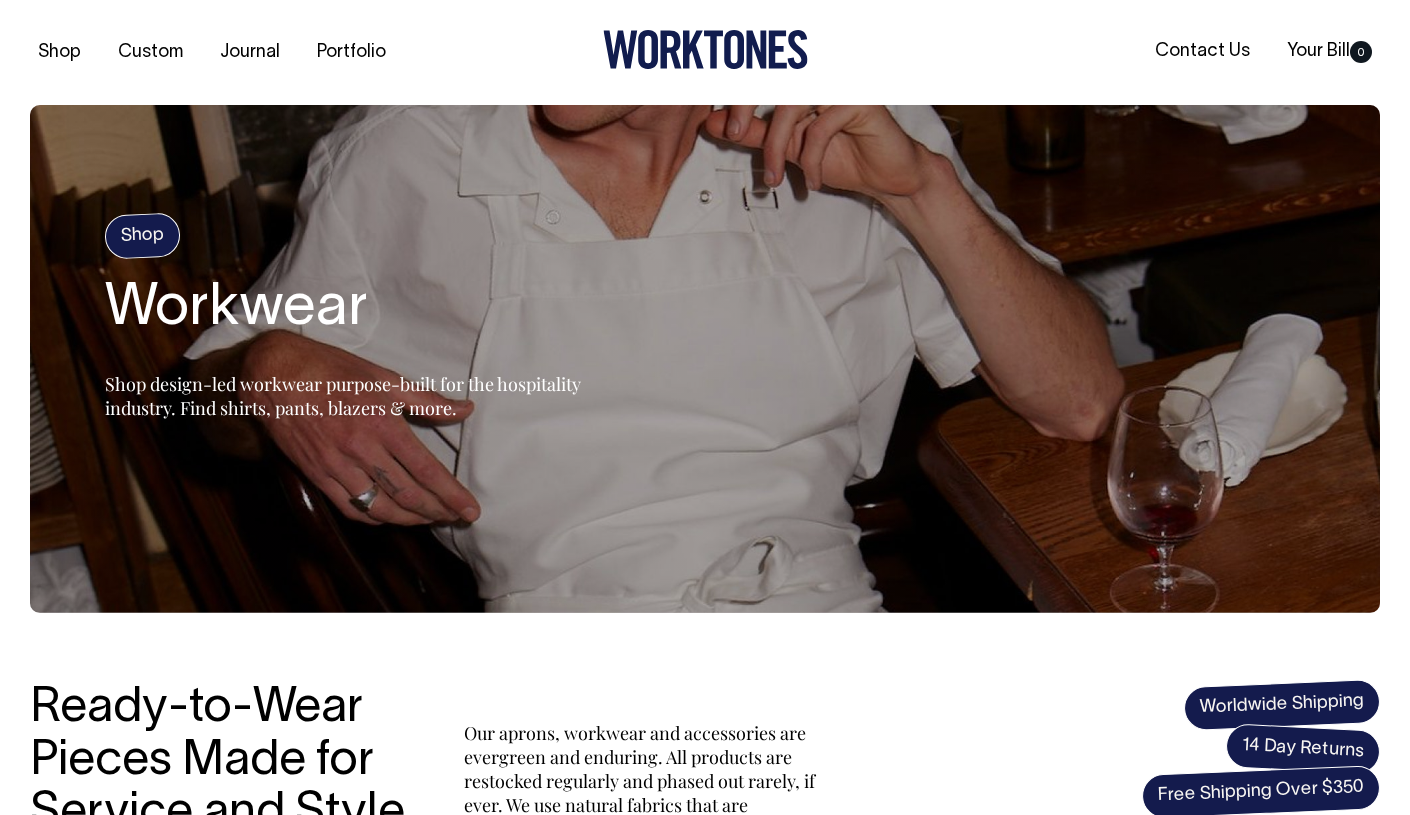 scroll, scrollTop: 0, scrollLeft: 0, axis: both 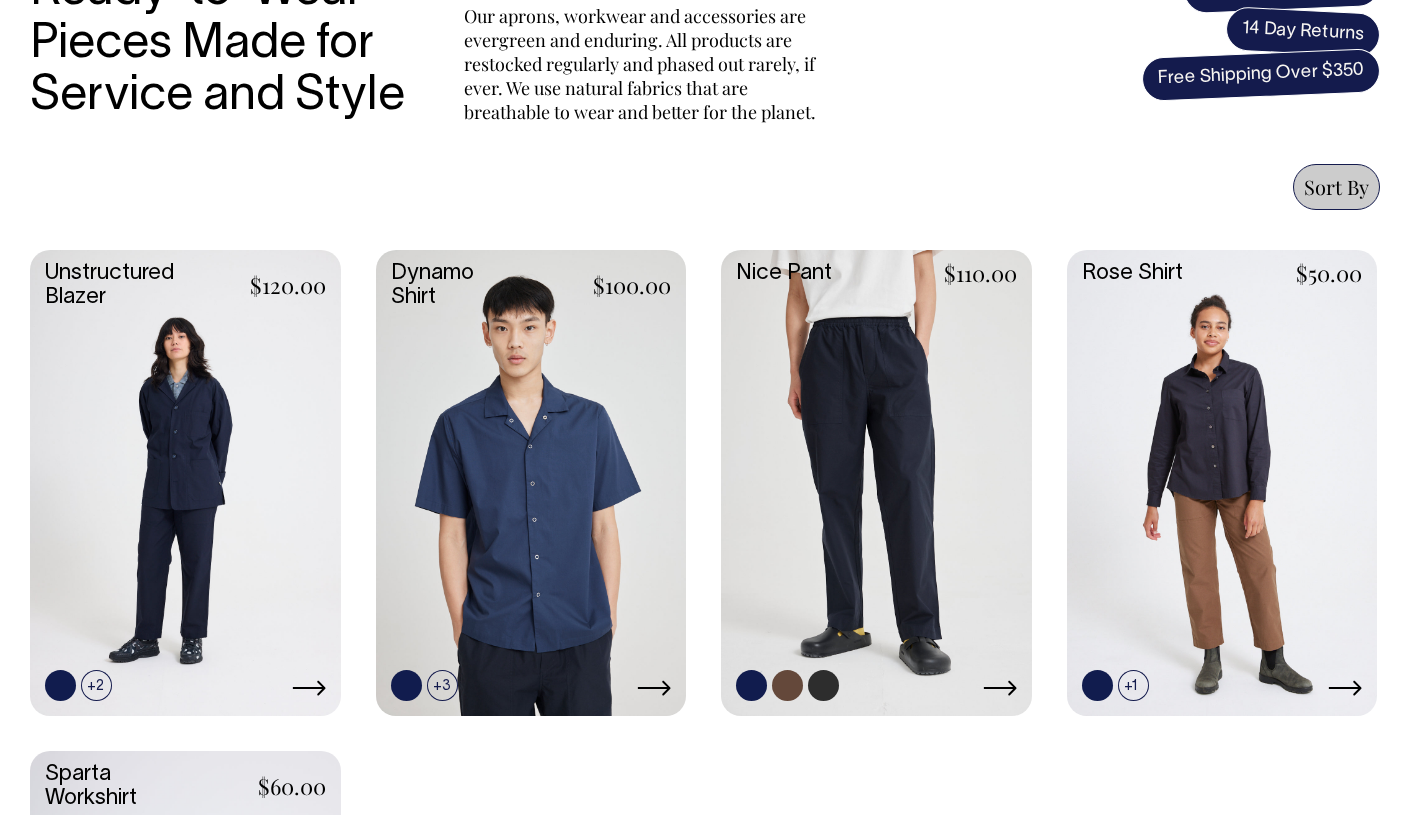 click at bounding box center (876, 481) 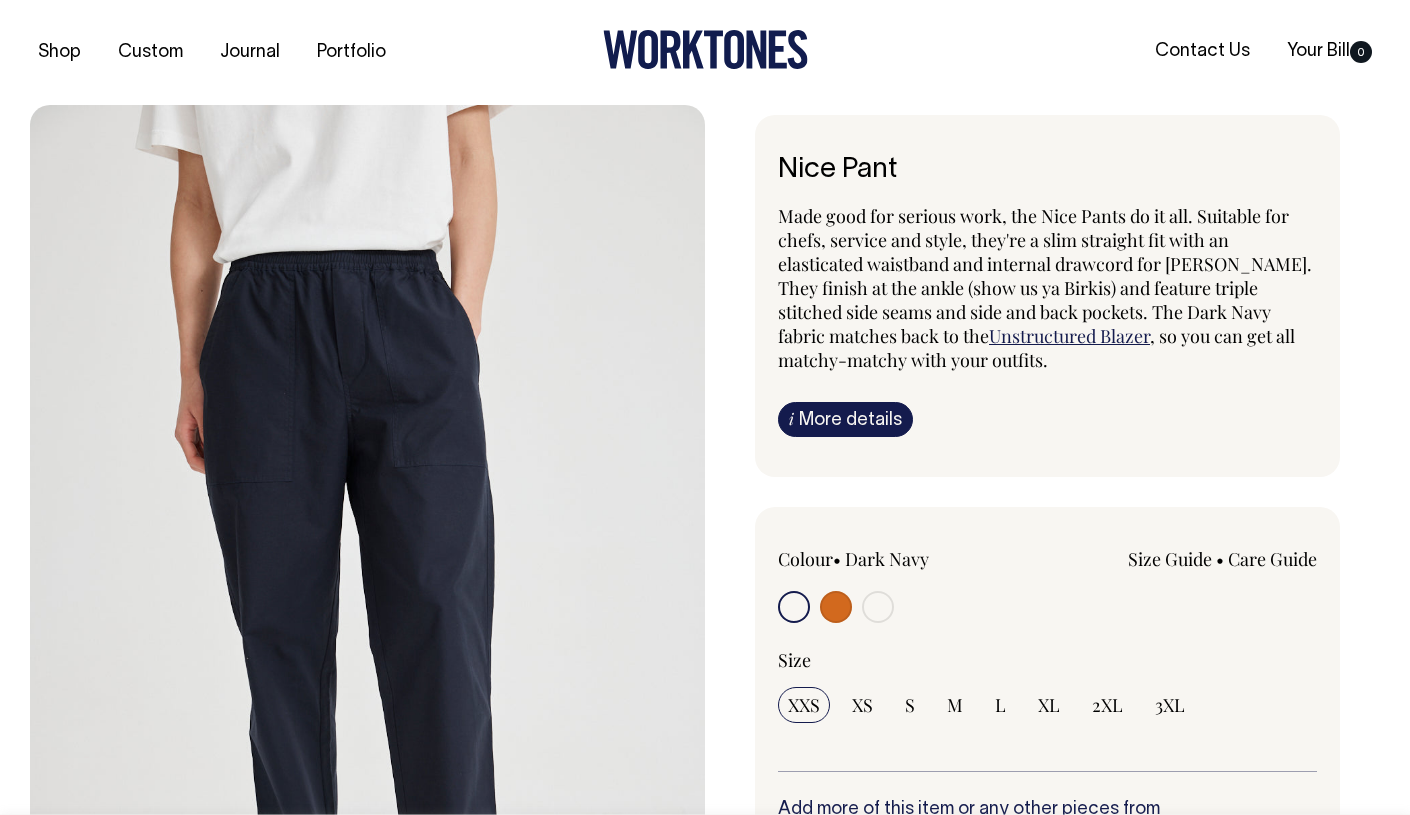 scroll, scrollTop: 0, scrollLeft: 0, axis: both 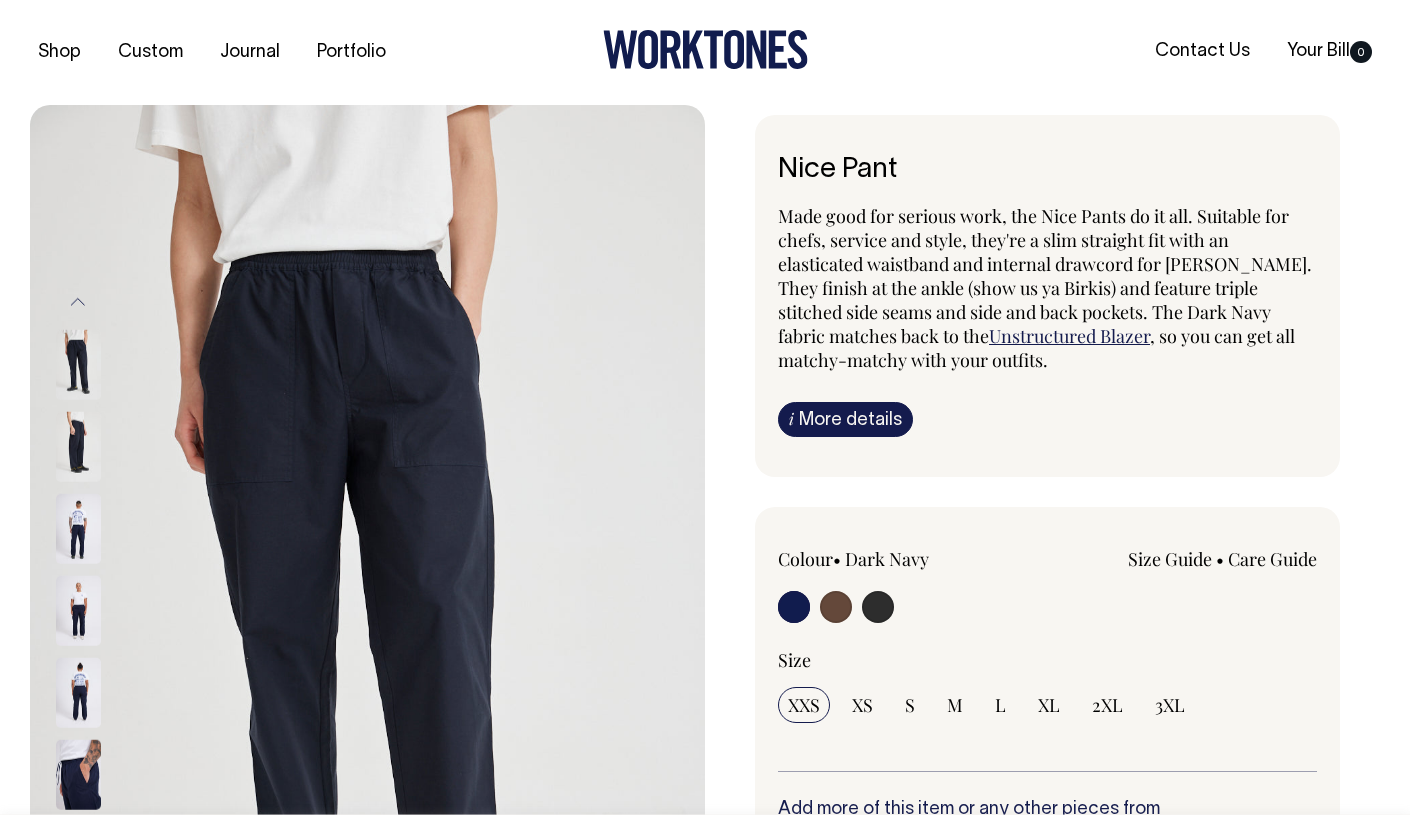 click at bounding box center (836, 607) 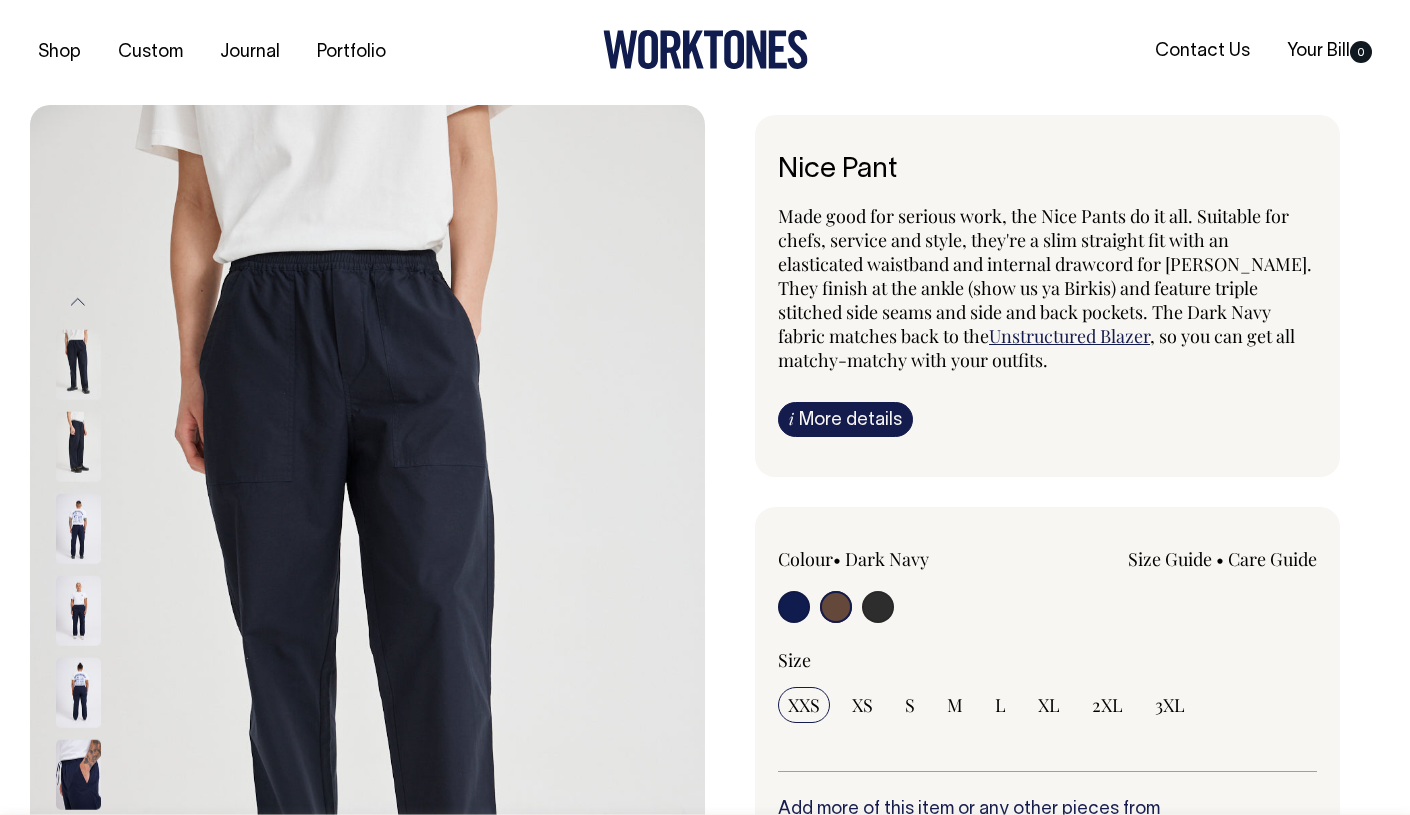 radio on "false" 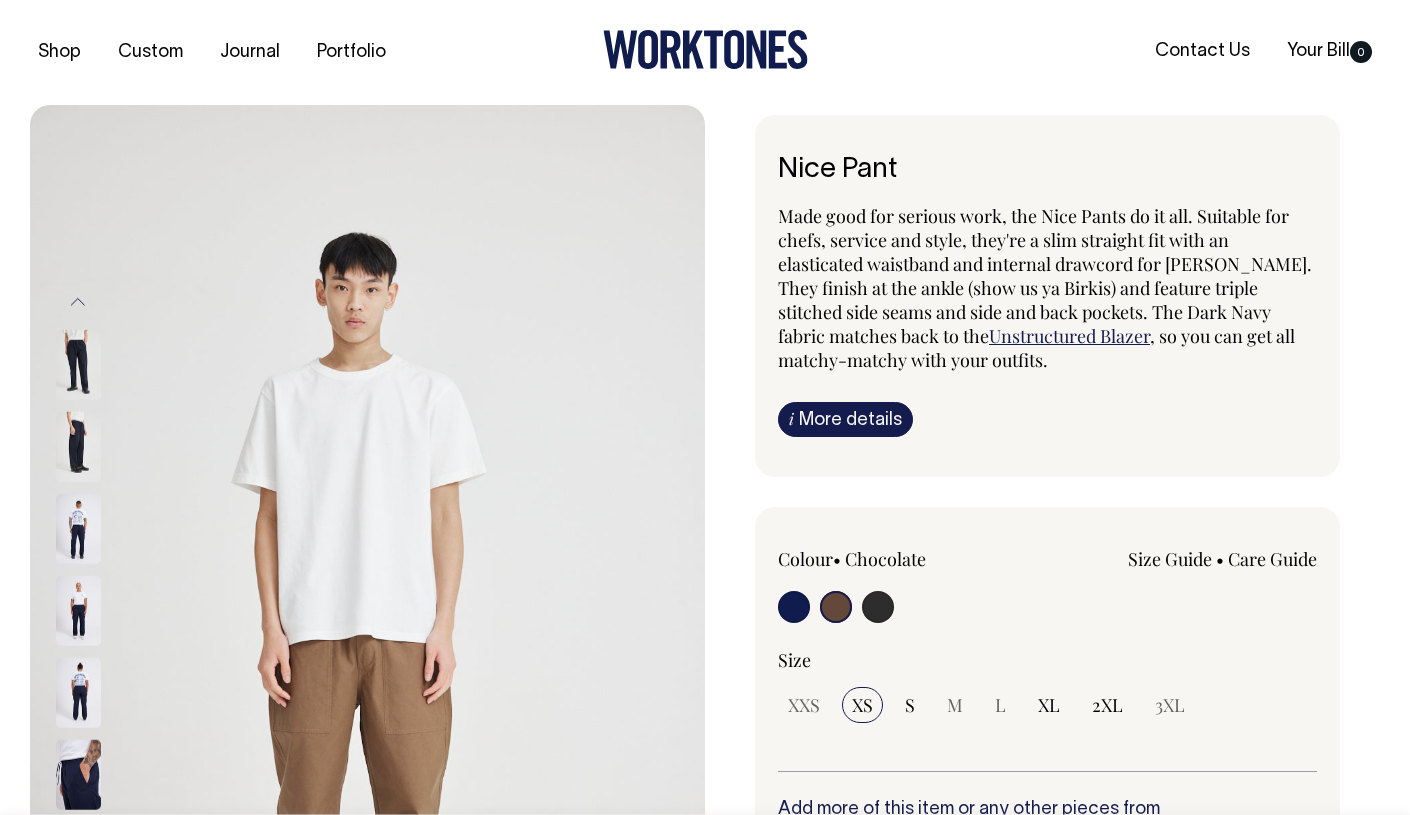 click at bounding box center [836, 607] 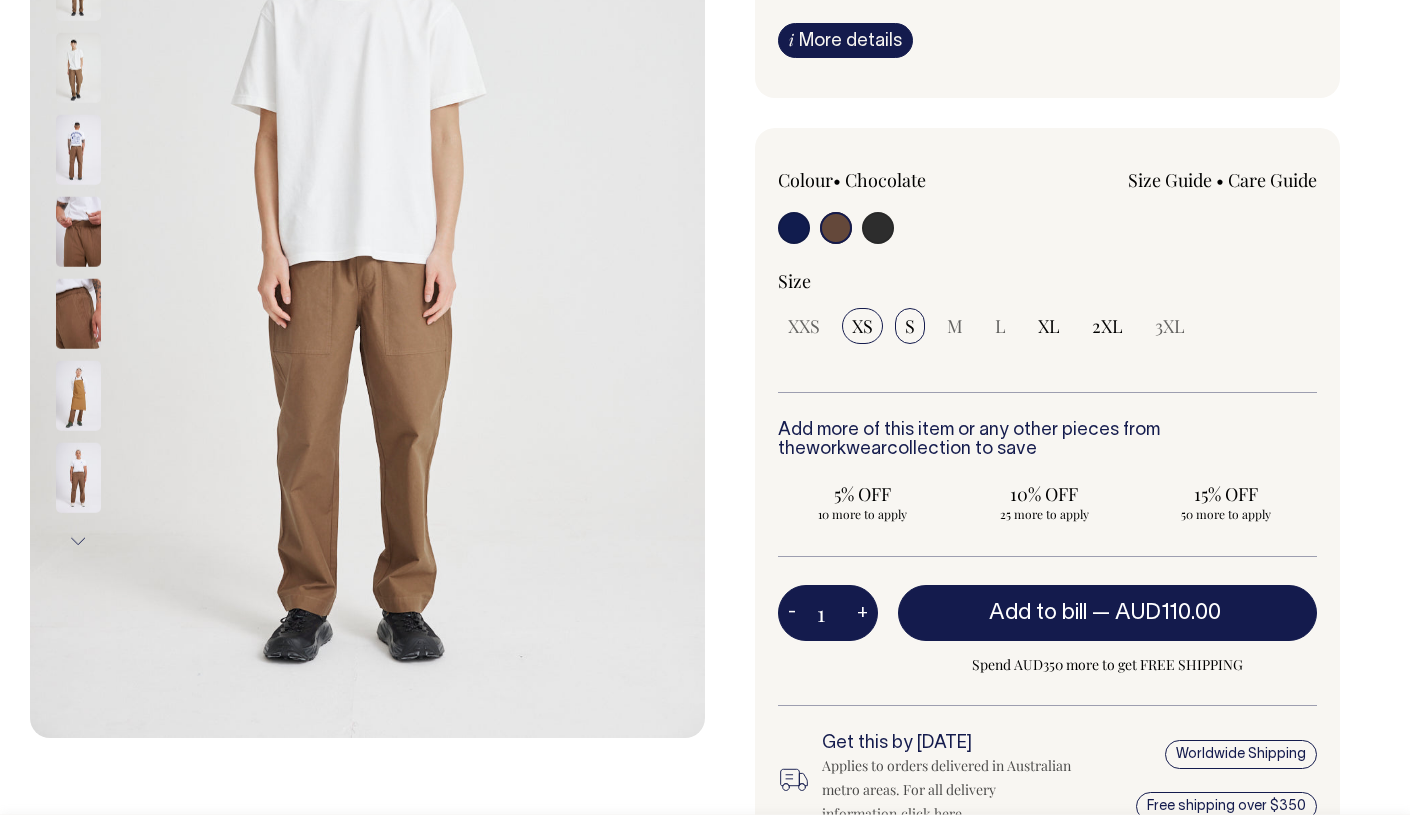 scroll, scrollTop: 380, scrollLeft: 0, axis: vertical 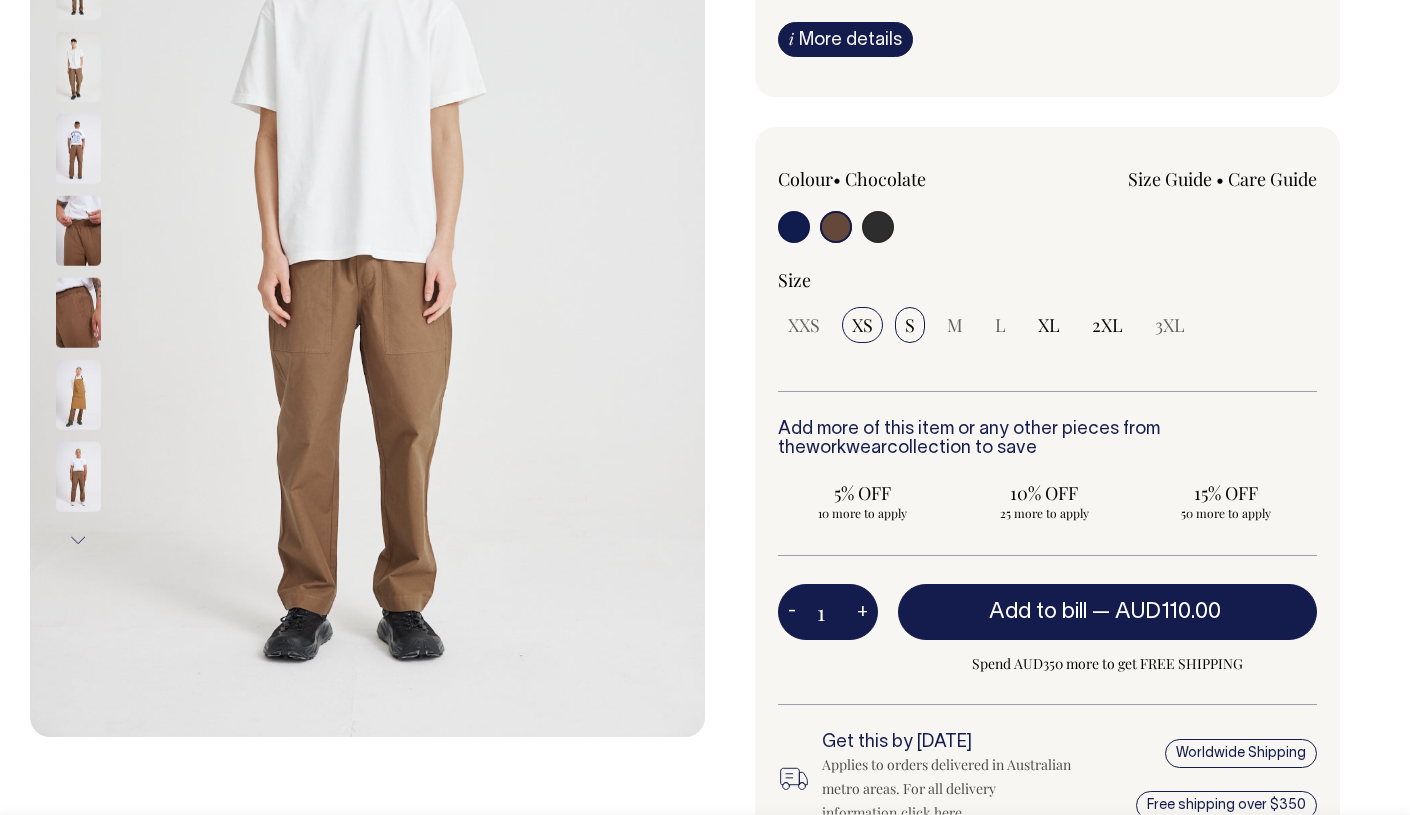click on "S" at bounding box center [910, 325] 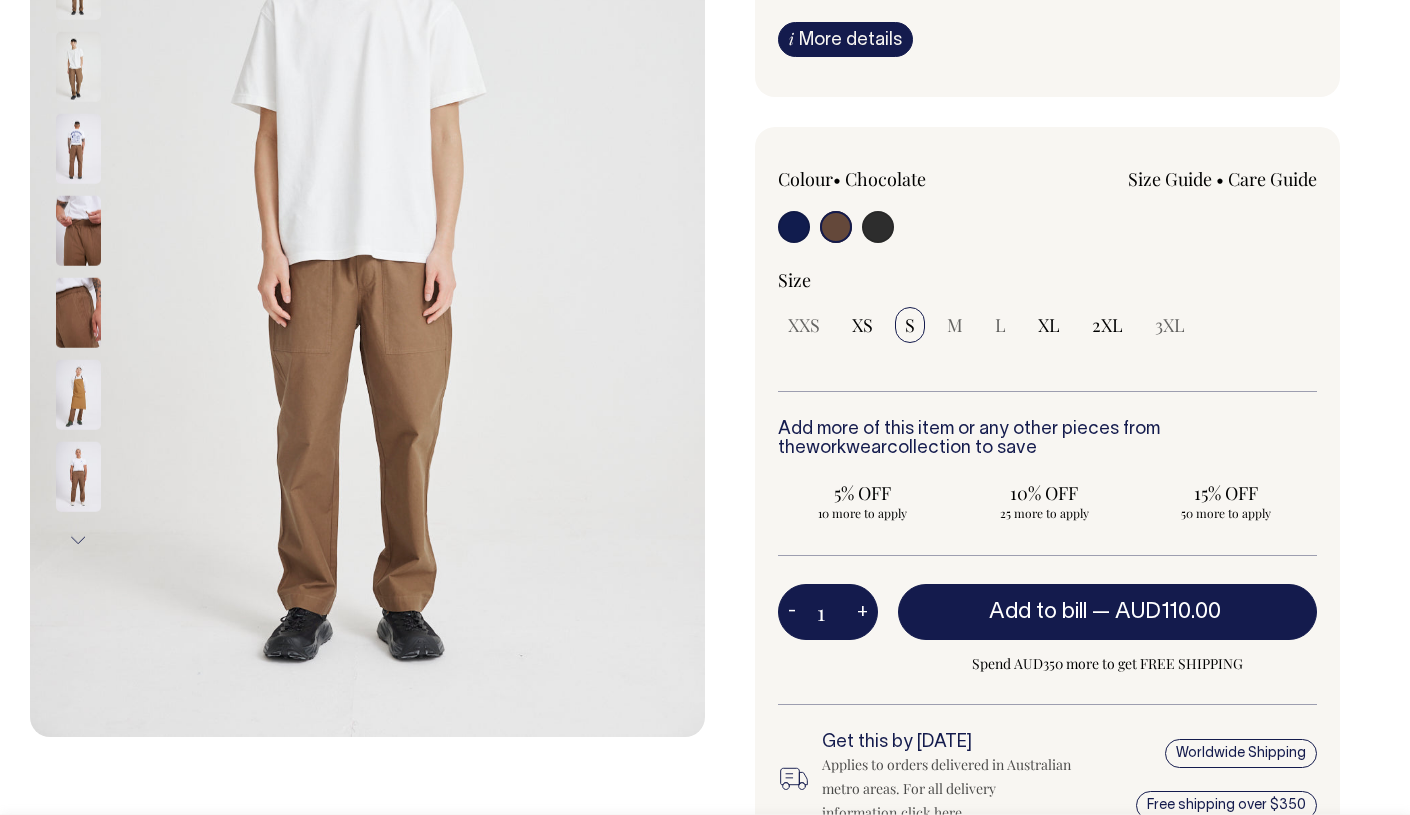 select on "S" 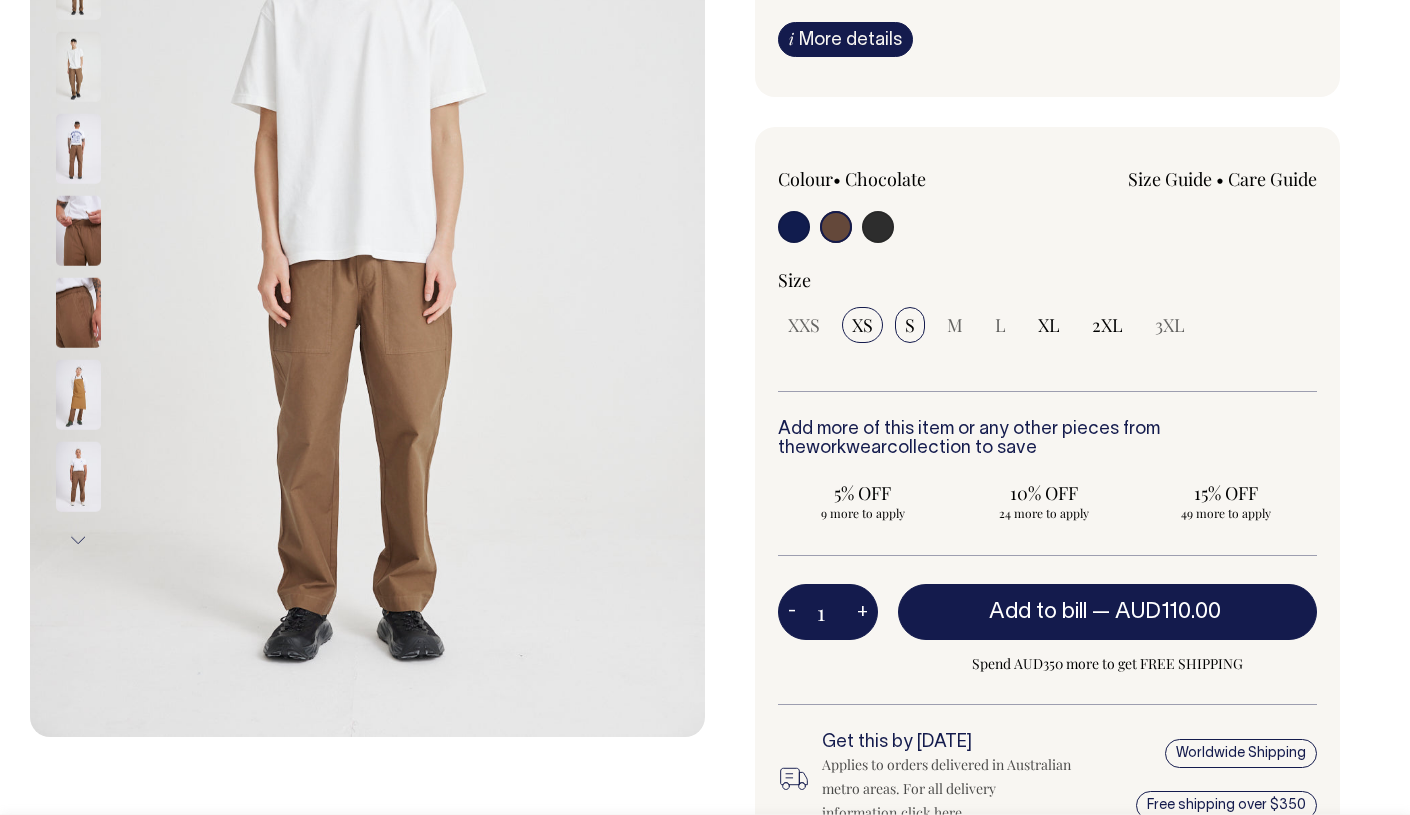 click on "XS" at bounding box center (862, 325) 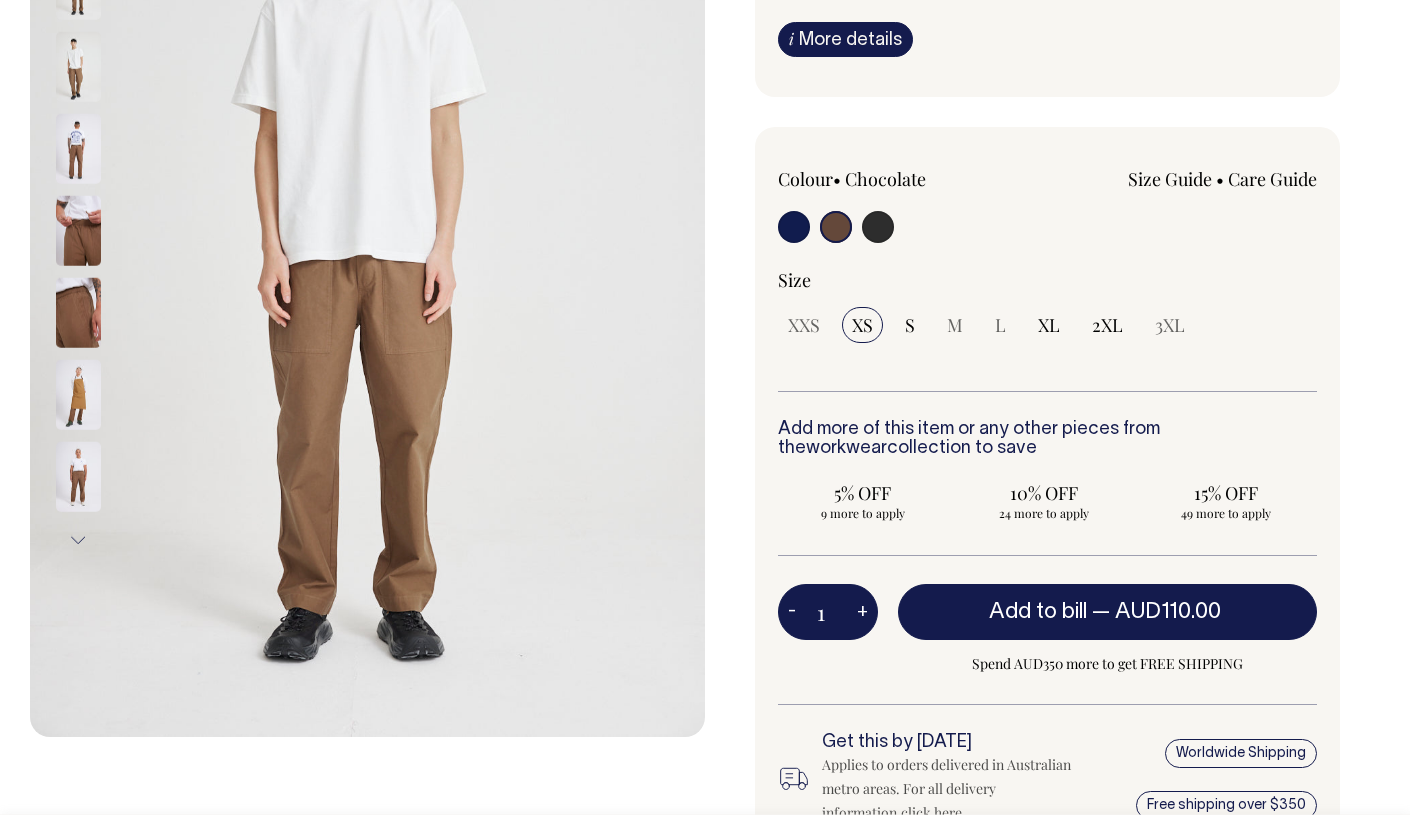 select on "XS" 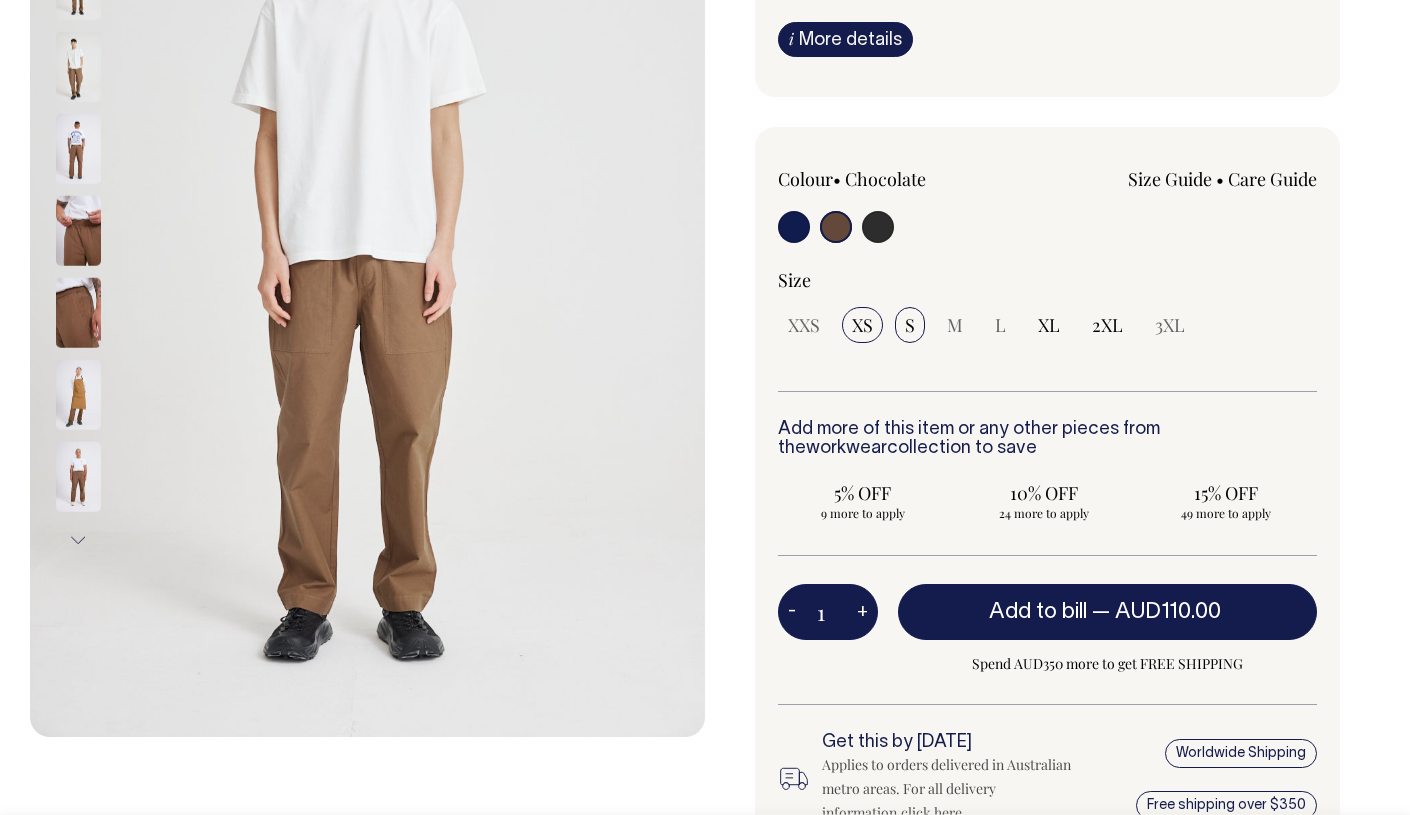 click on "S" at bounding box center (910, 325) 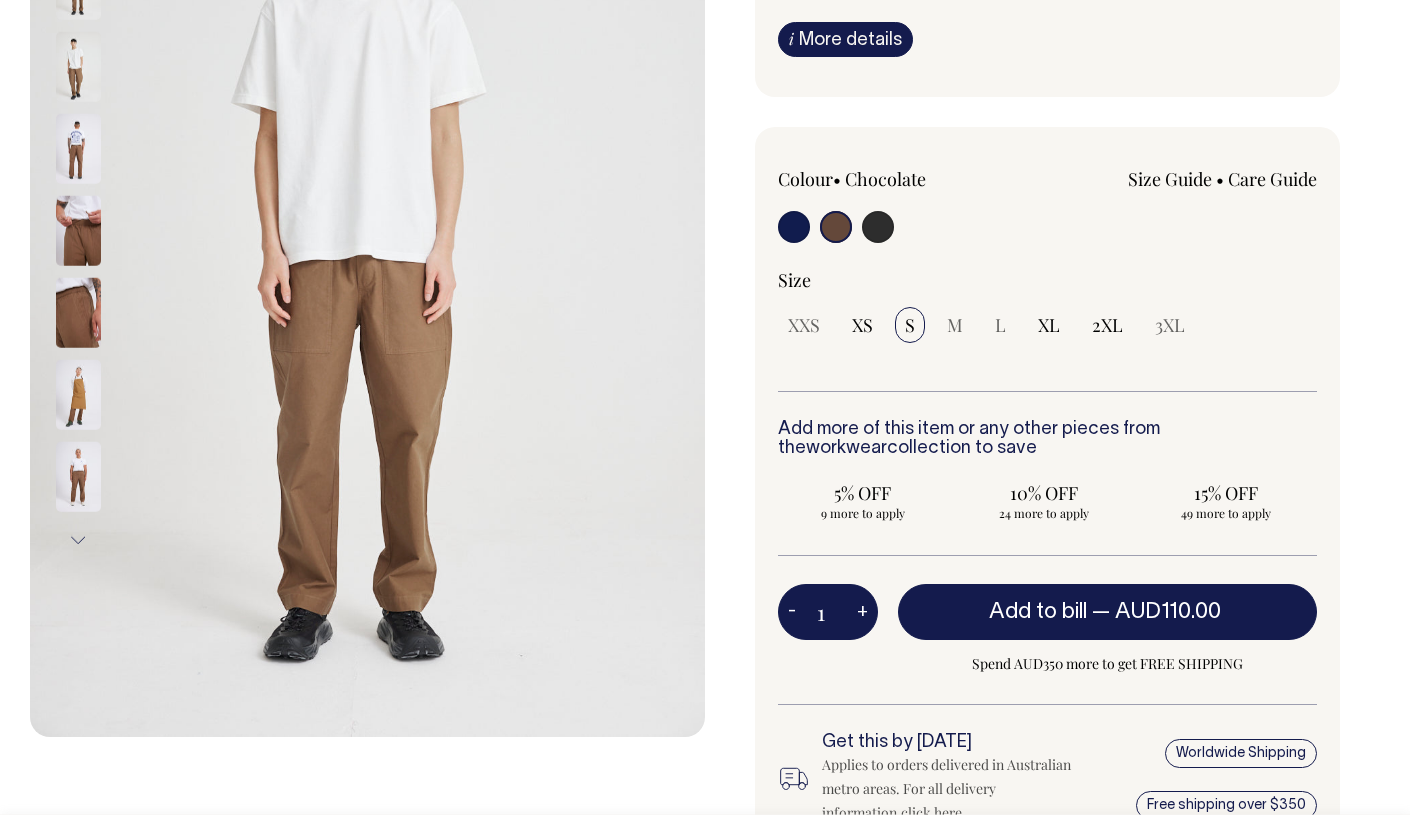 select on "S" 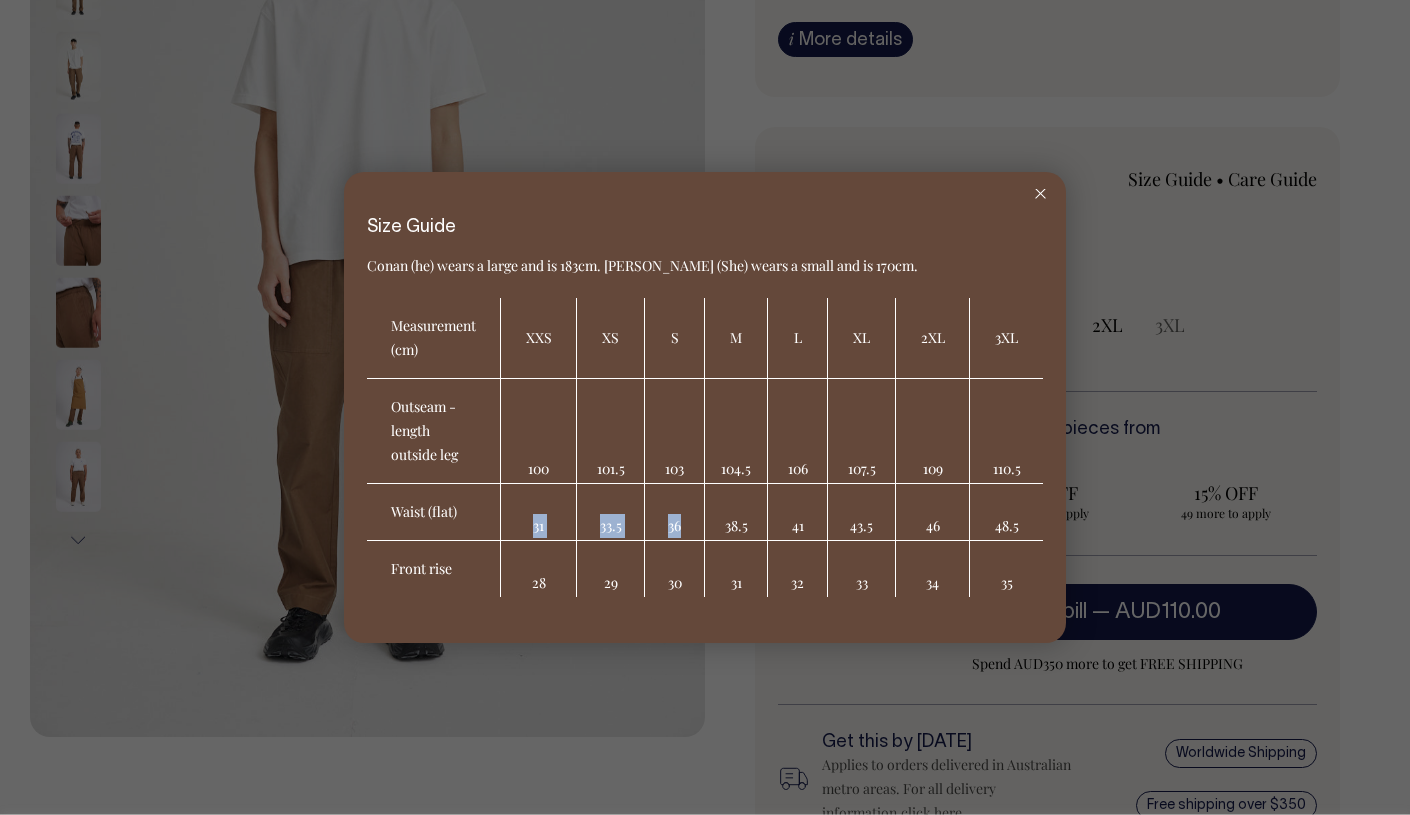 drag, startPoint x: 533, startPoint y: 524, endPoint x: 700, endPoint y: 530, distance: 167.10774 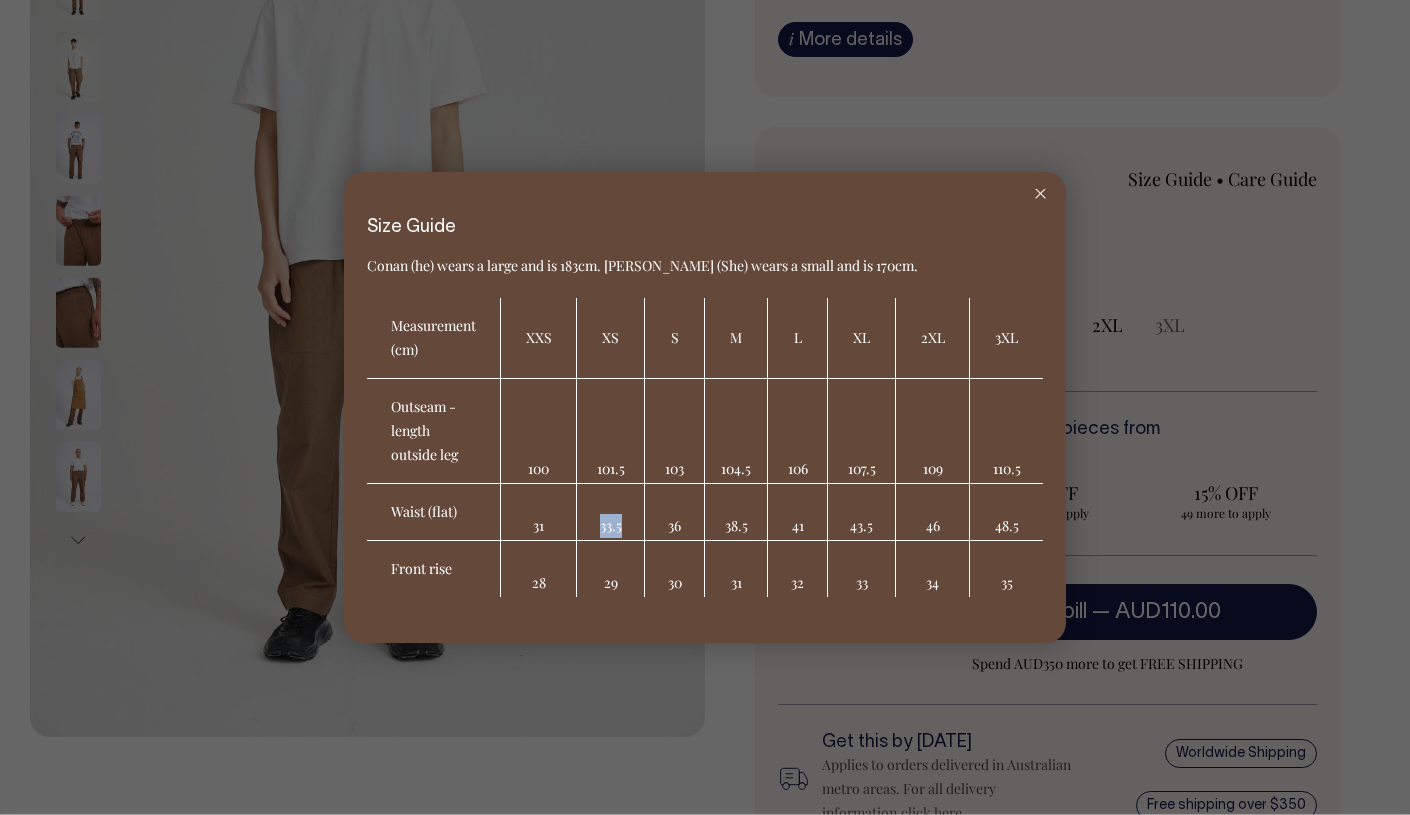 drag, startPoint x: 625, startPoint y: 531, endPoint x: 588, endPoint y: 530, distance: 37.01351 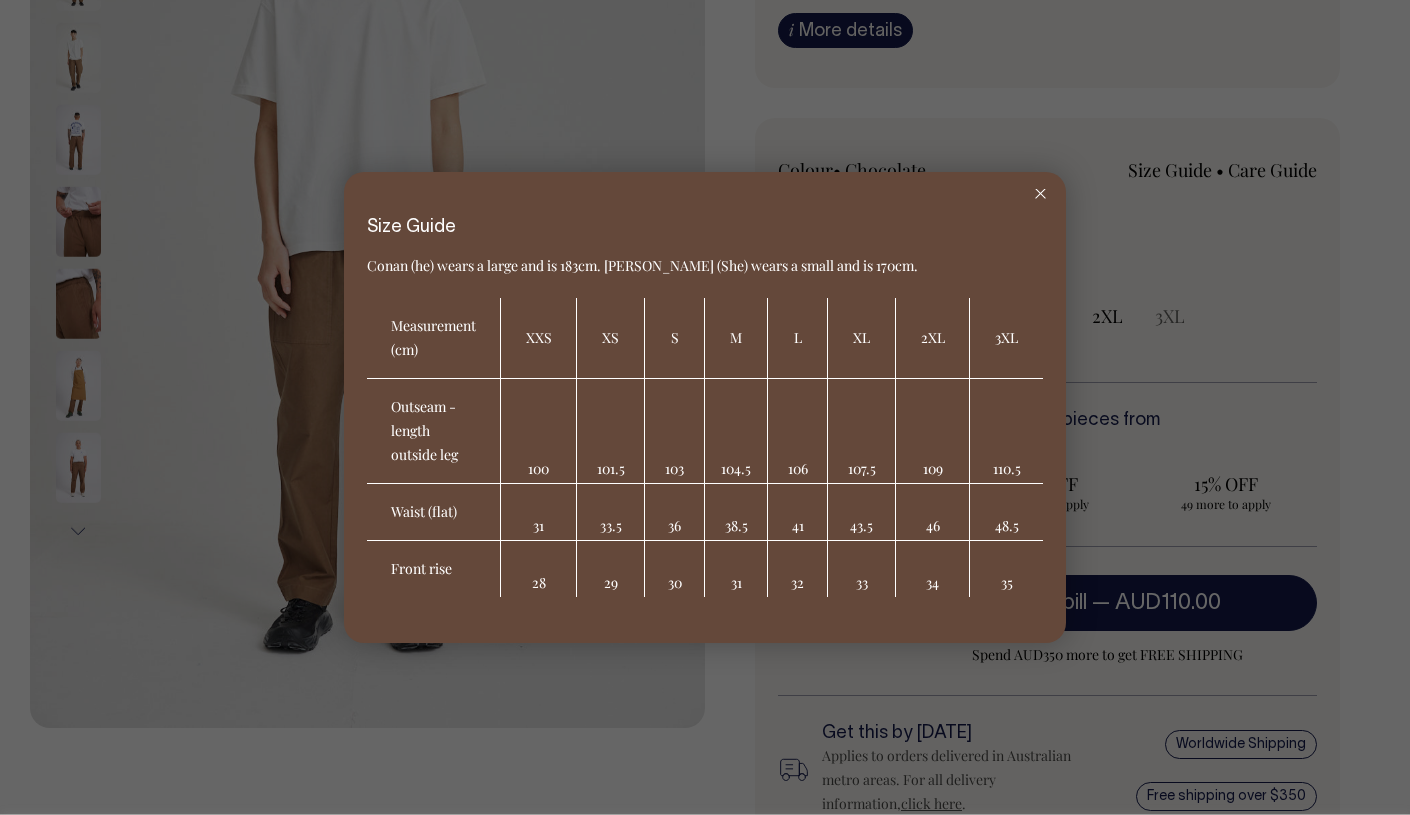 scroll, scrollTop: 387, scrollLeft: 0, axis: vertical 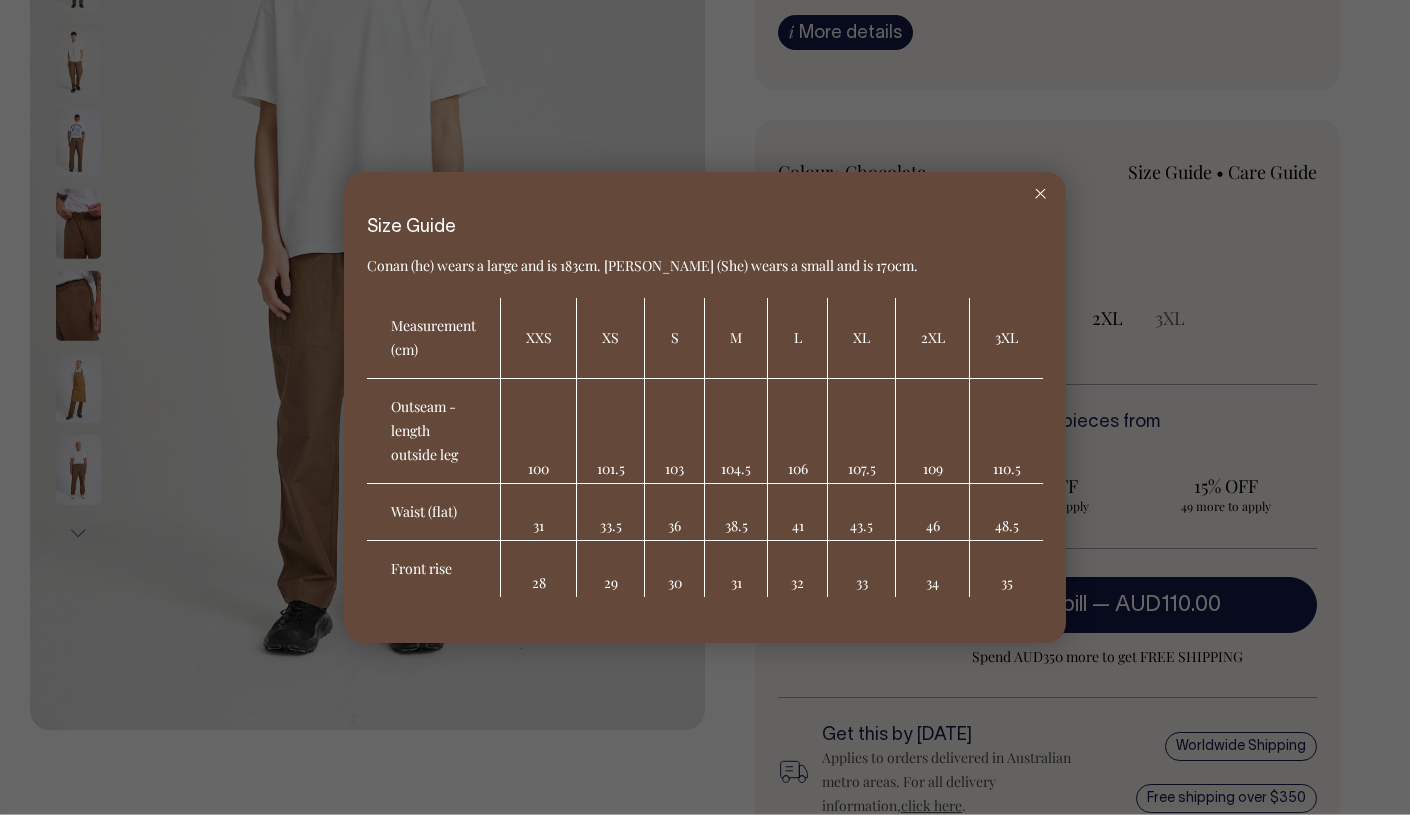 click 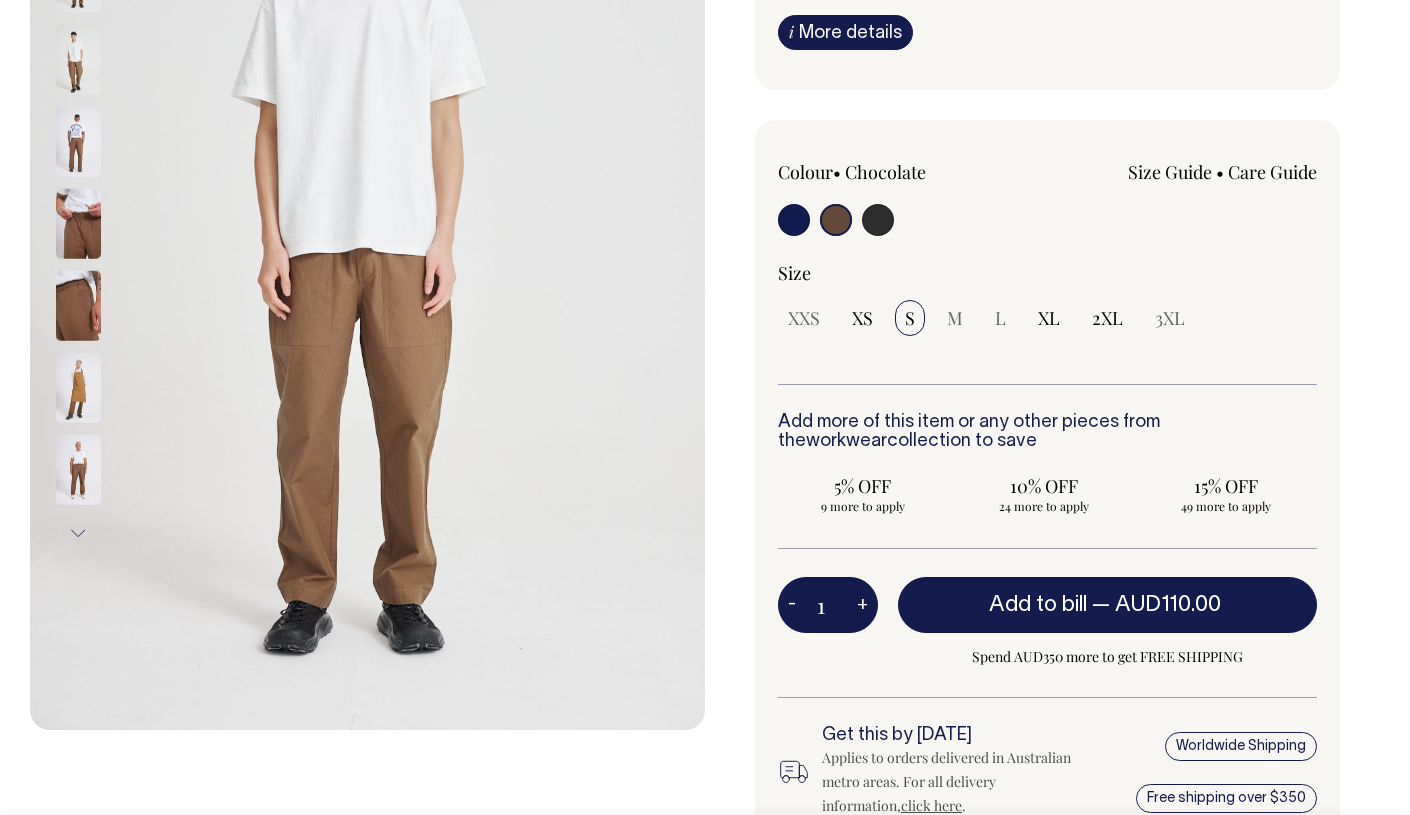 click at bounding box center [78, 306] 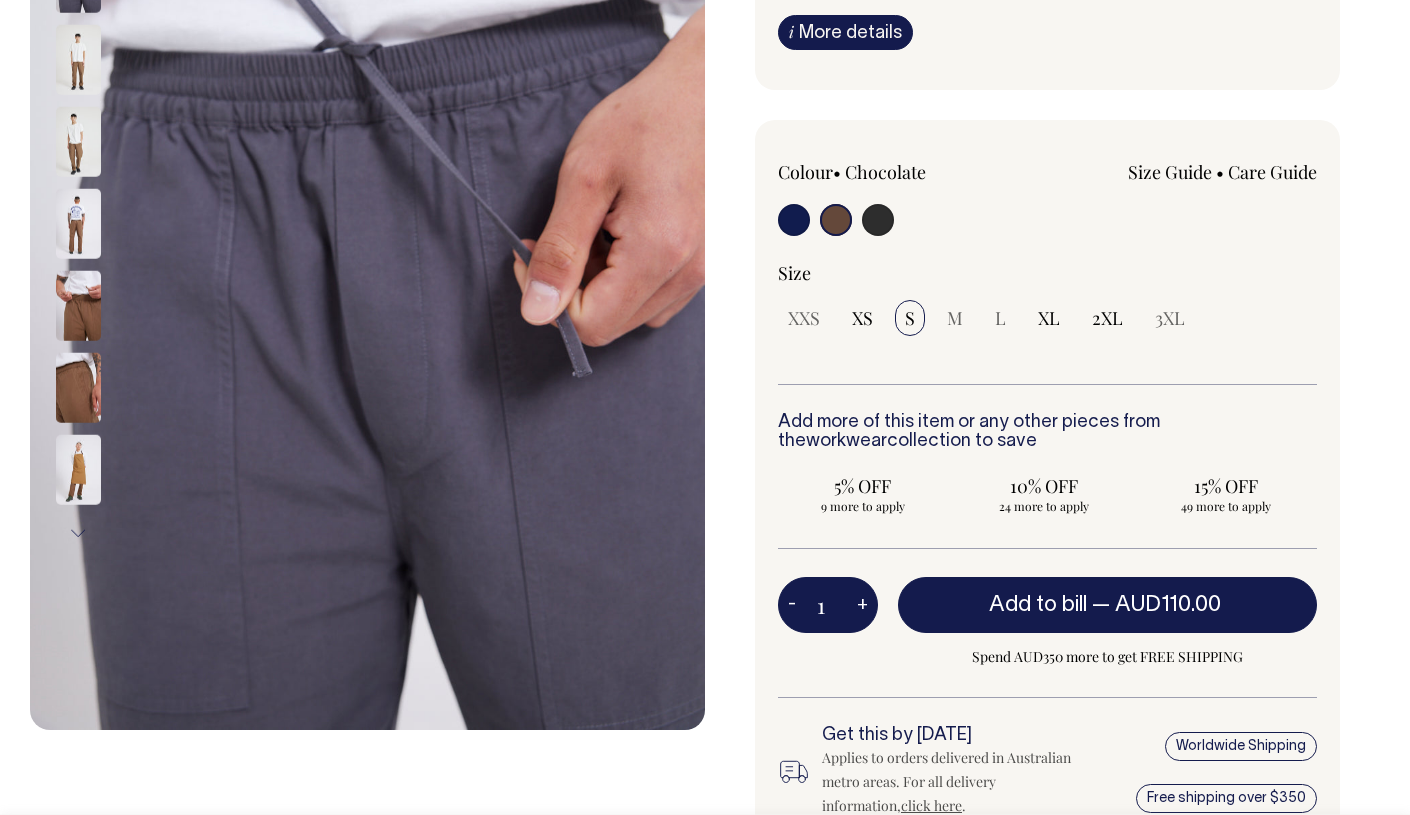 click at bounding box center [78, 470] 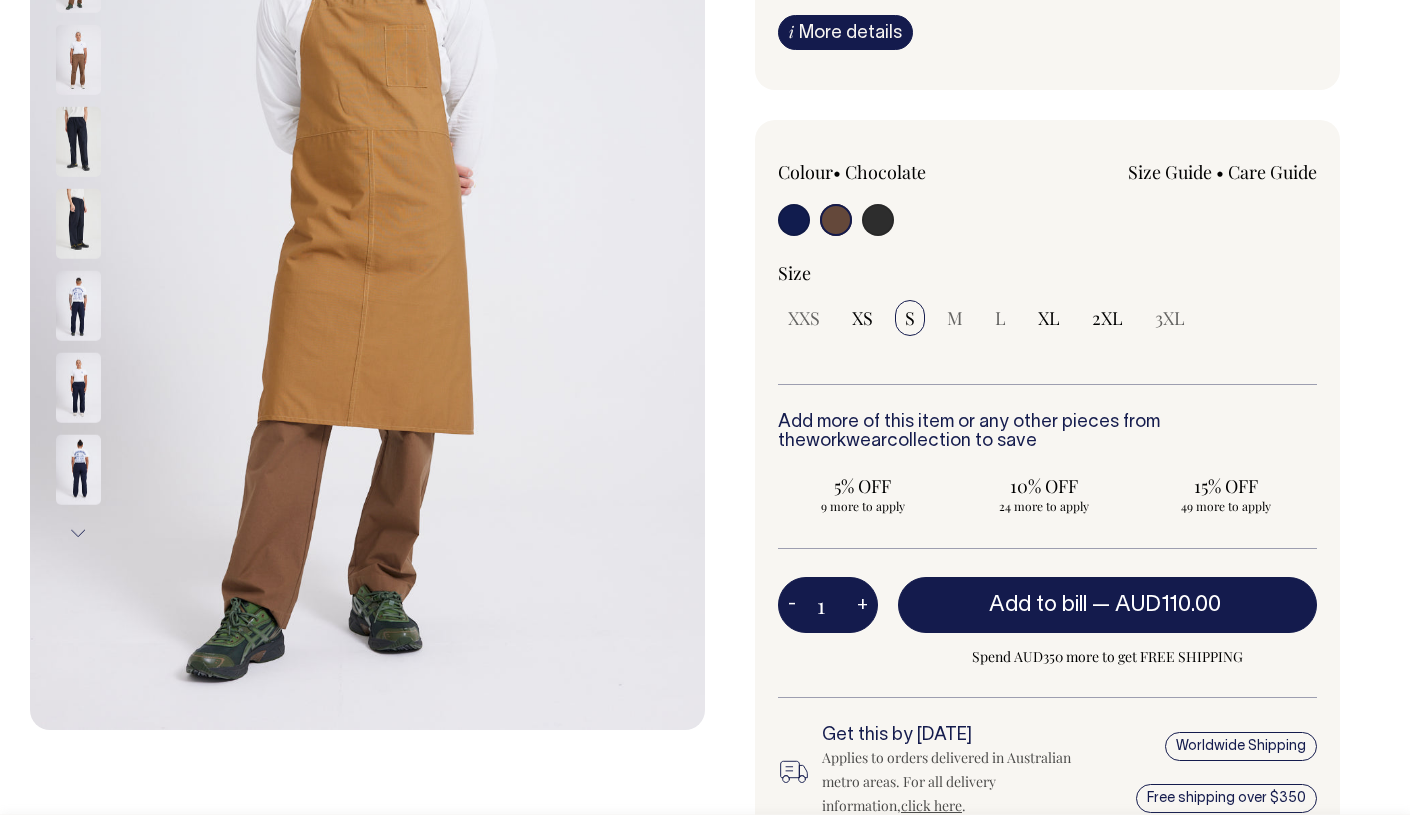 click at bounding box center [78, 388] 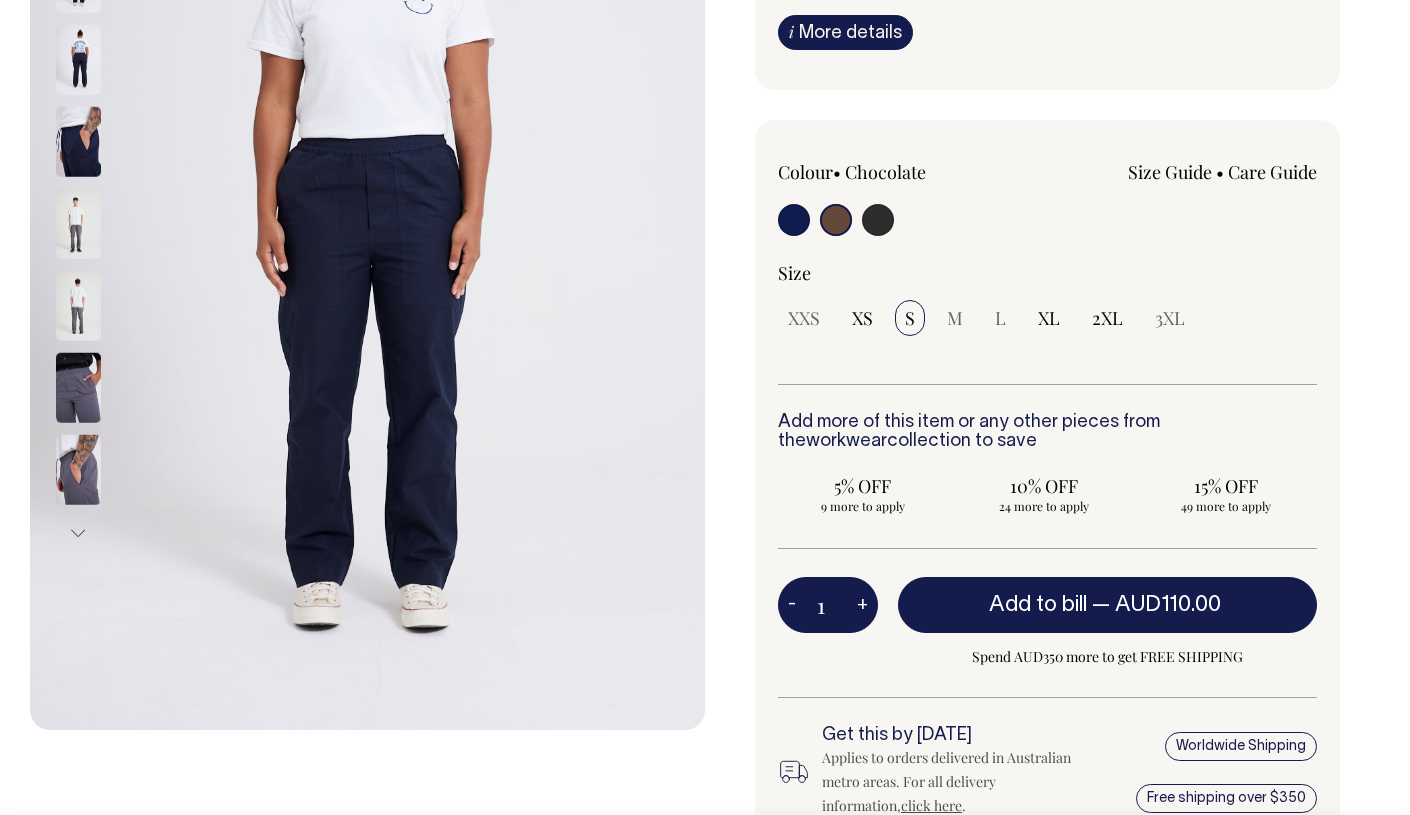 click at bounding box center (78, 388) 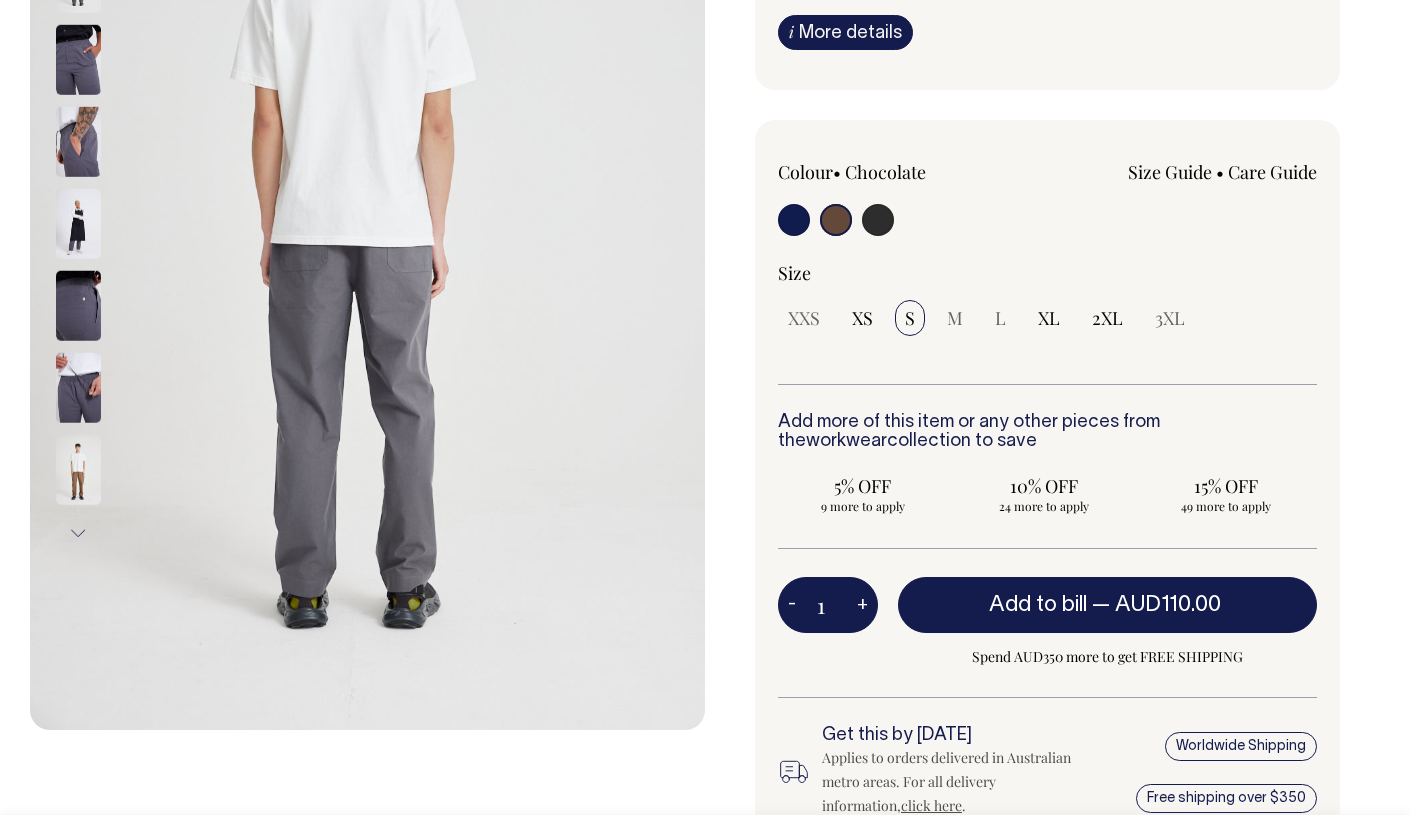 click on "Size Guide" at bounding box center (1170, 172) 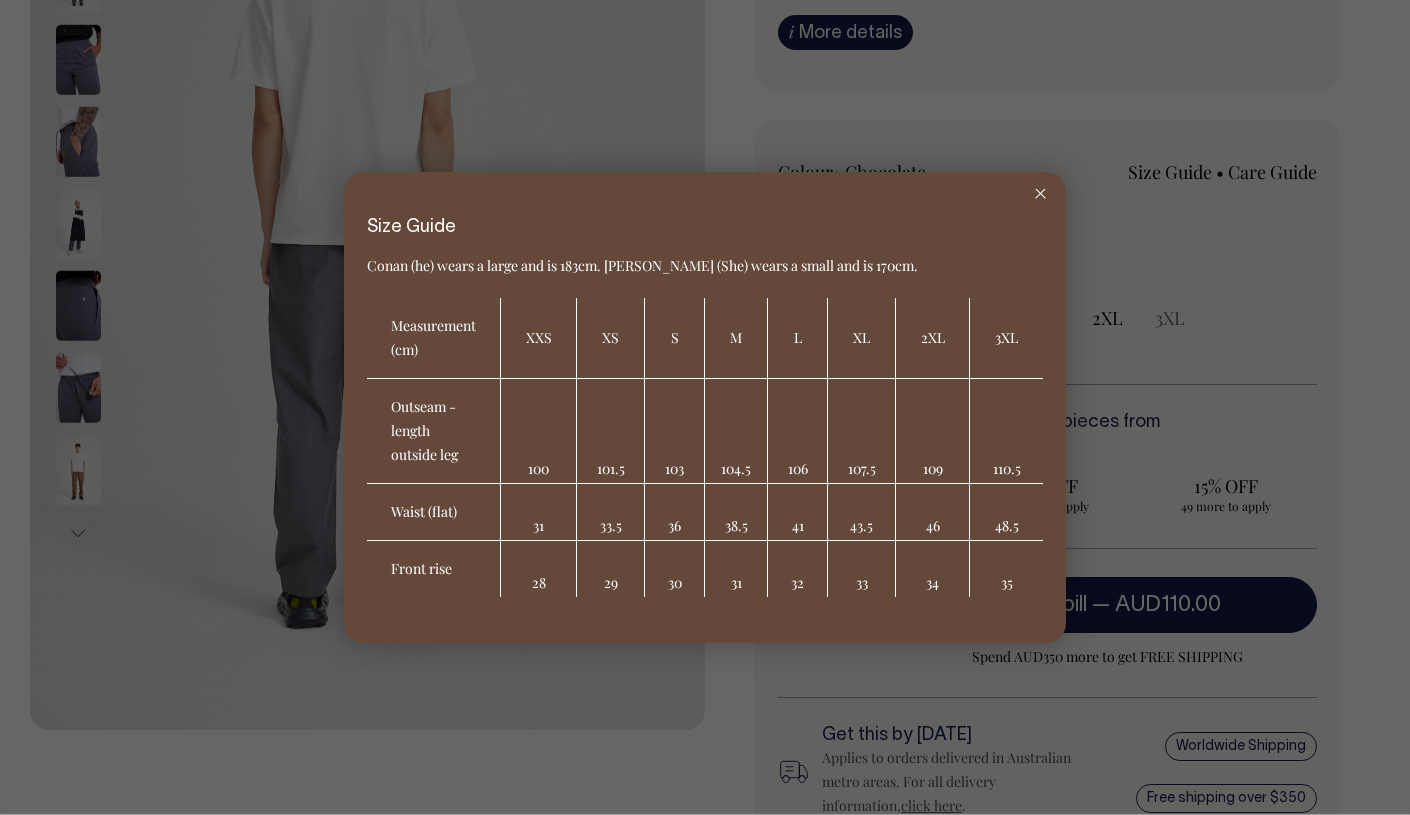 click at bounding box center [705, 407] 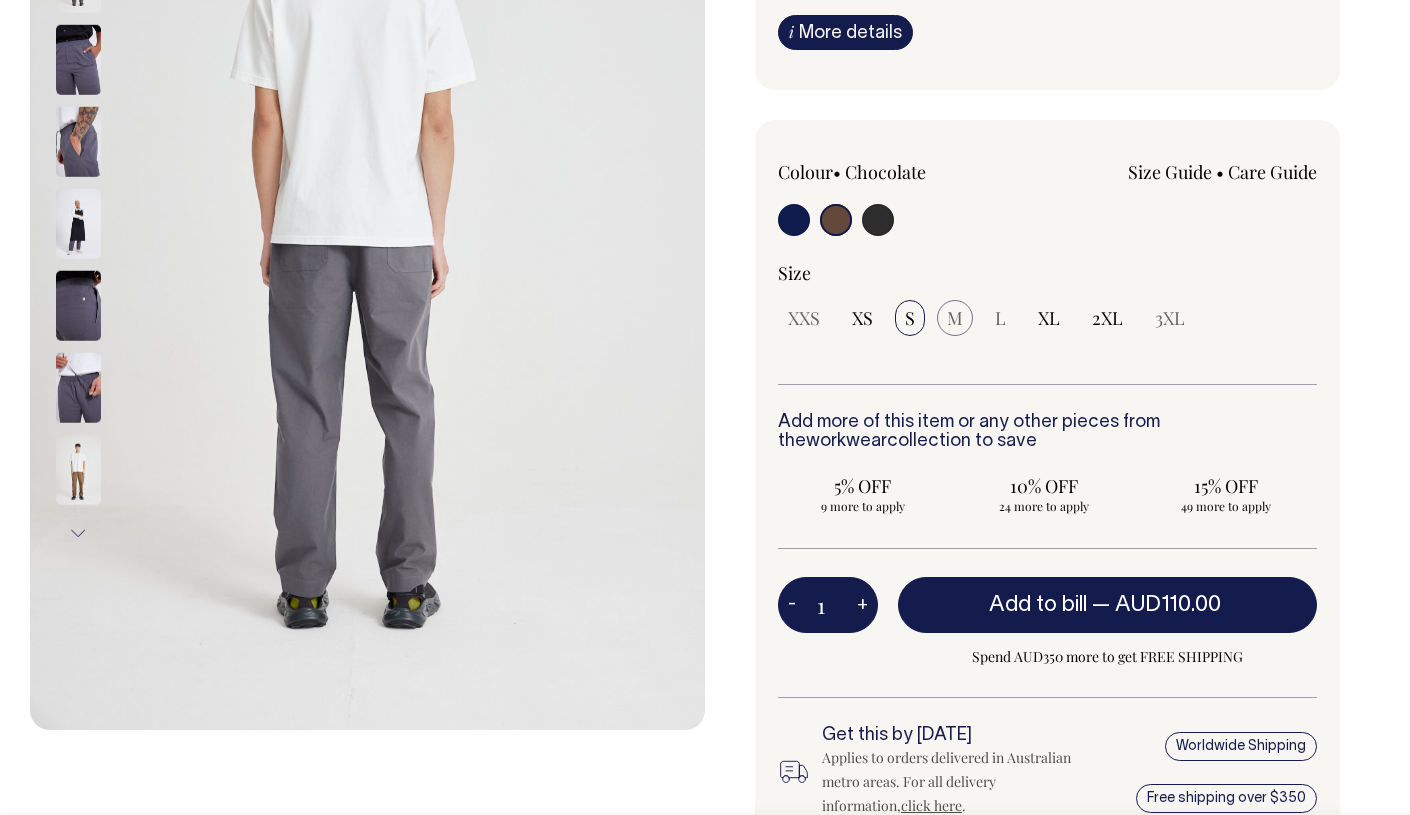 click on "M" at bounding box center (955, 318) 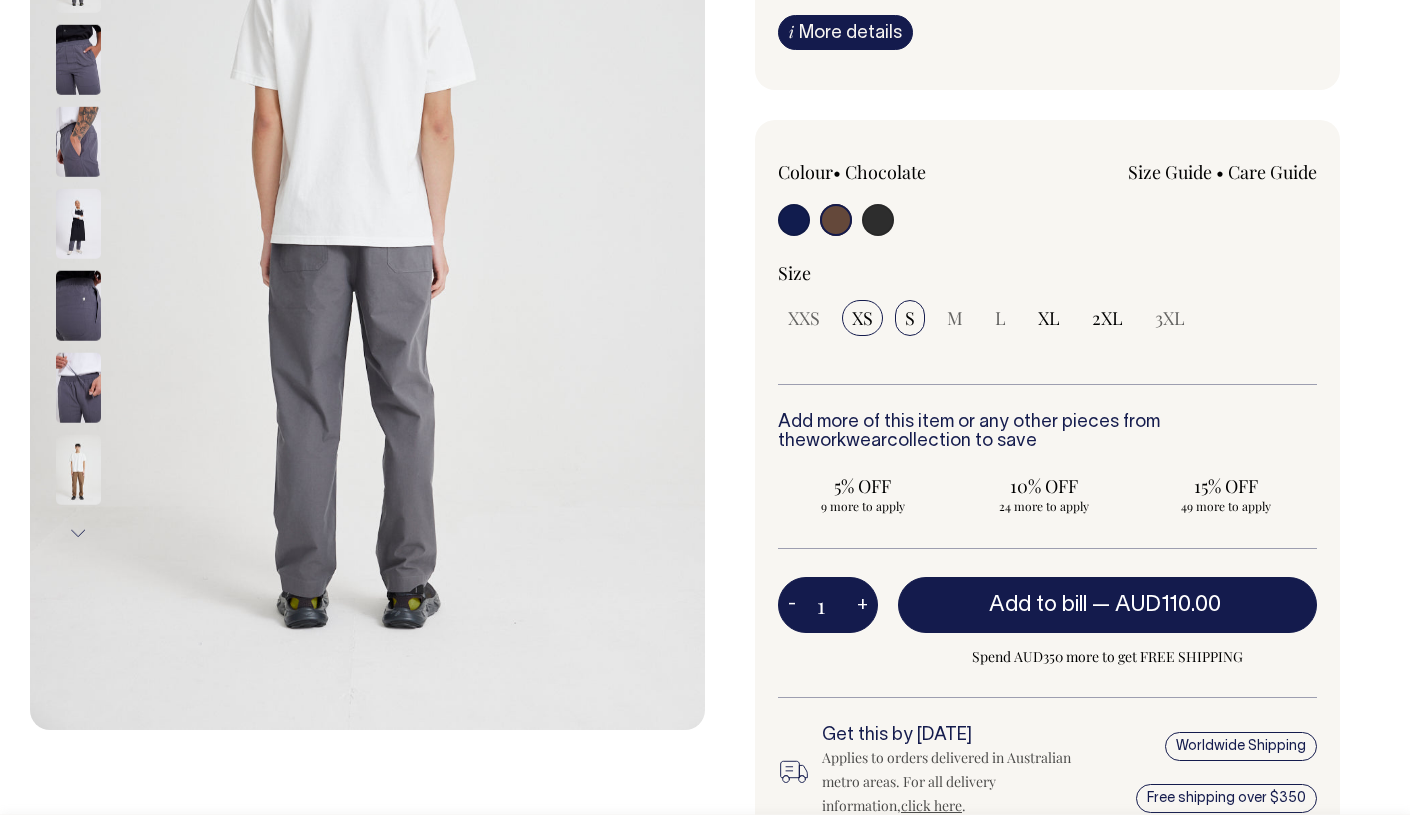click on "XS" at bounding box center [862, 318] 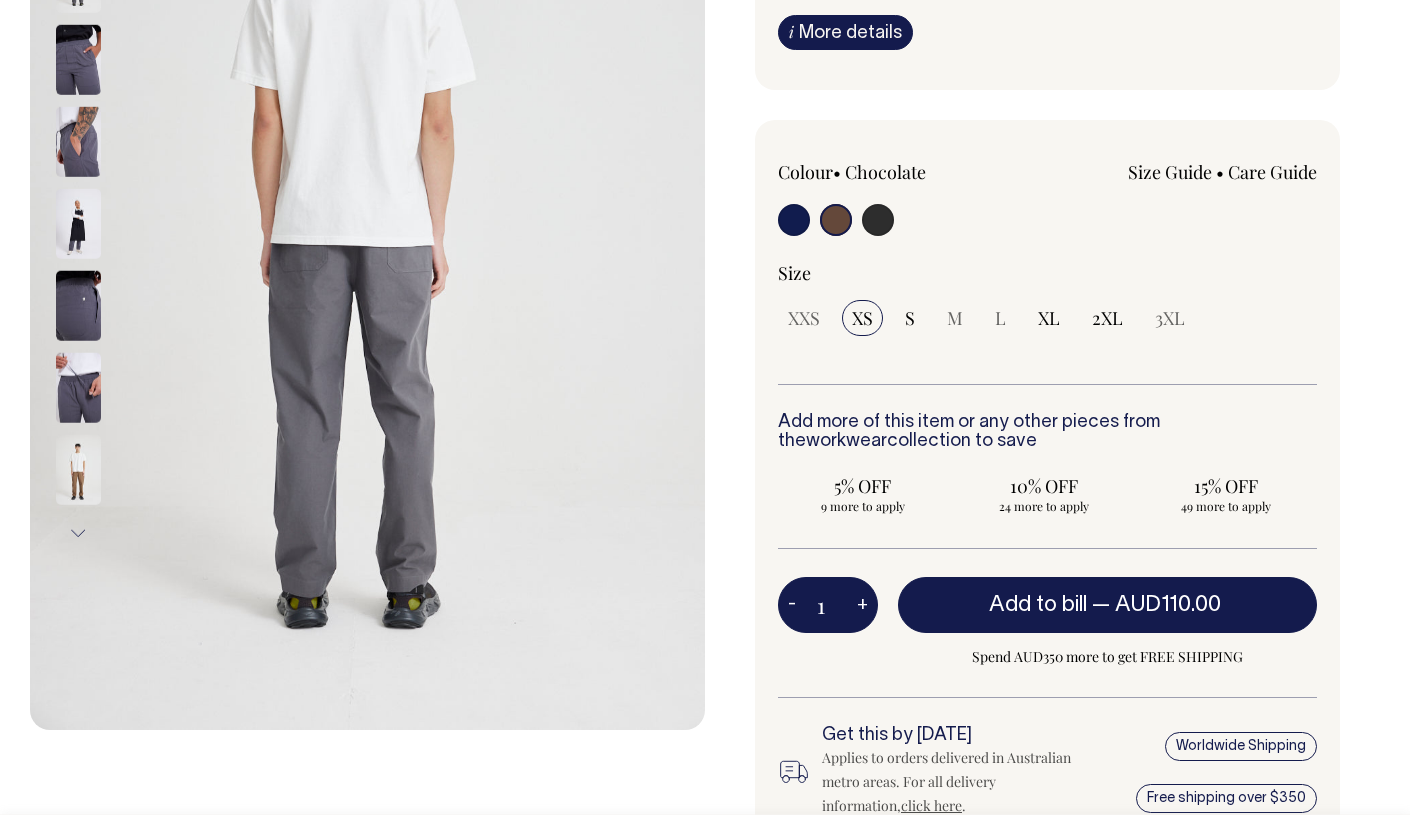 select on "XS" 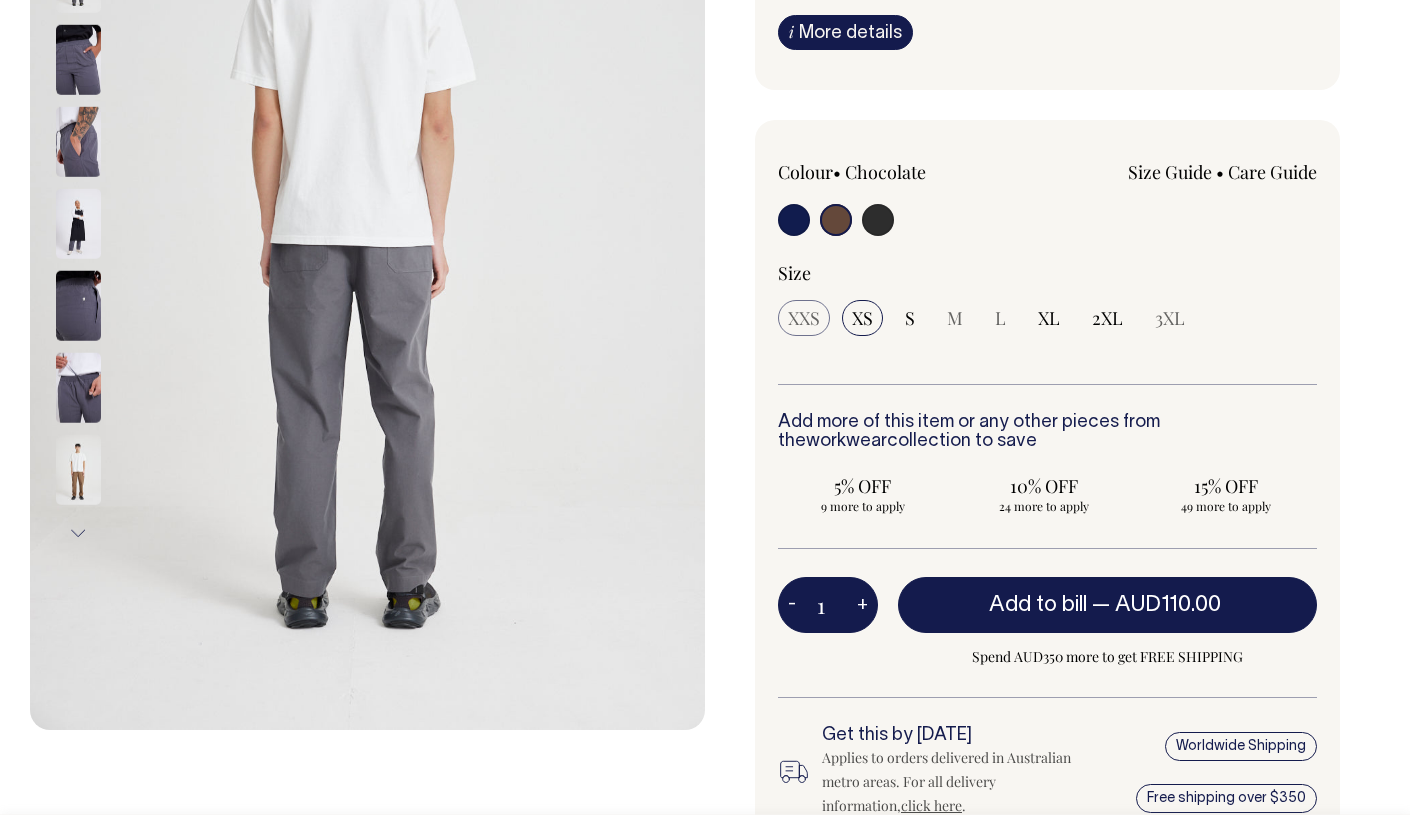 click on "XXS" at bounding box center [804, 318] 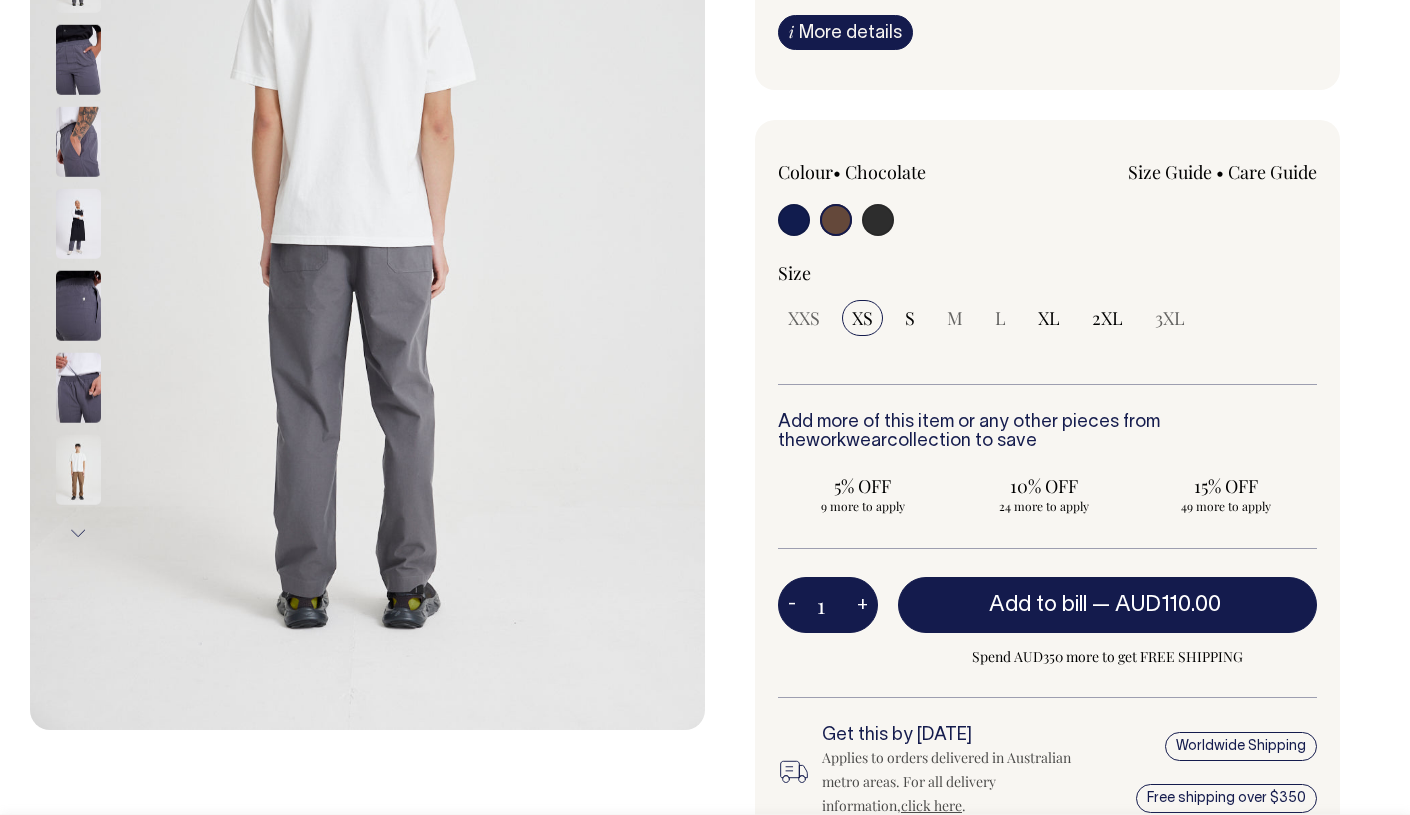 click on "XS" at bounding box center [862, 318] 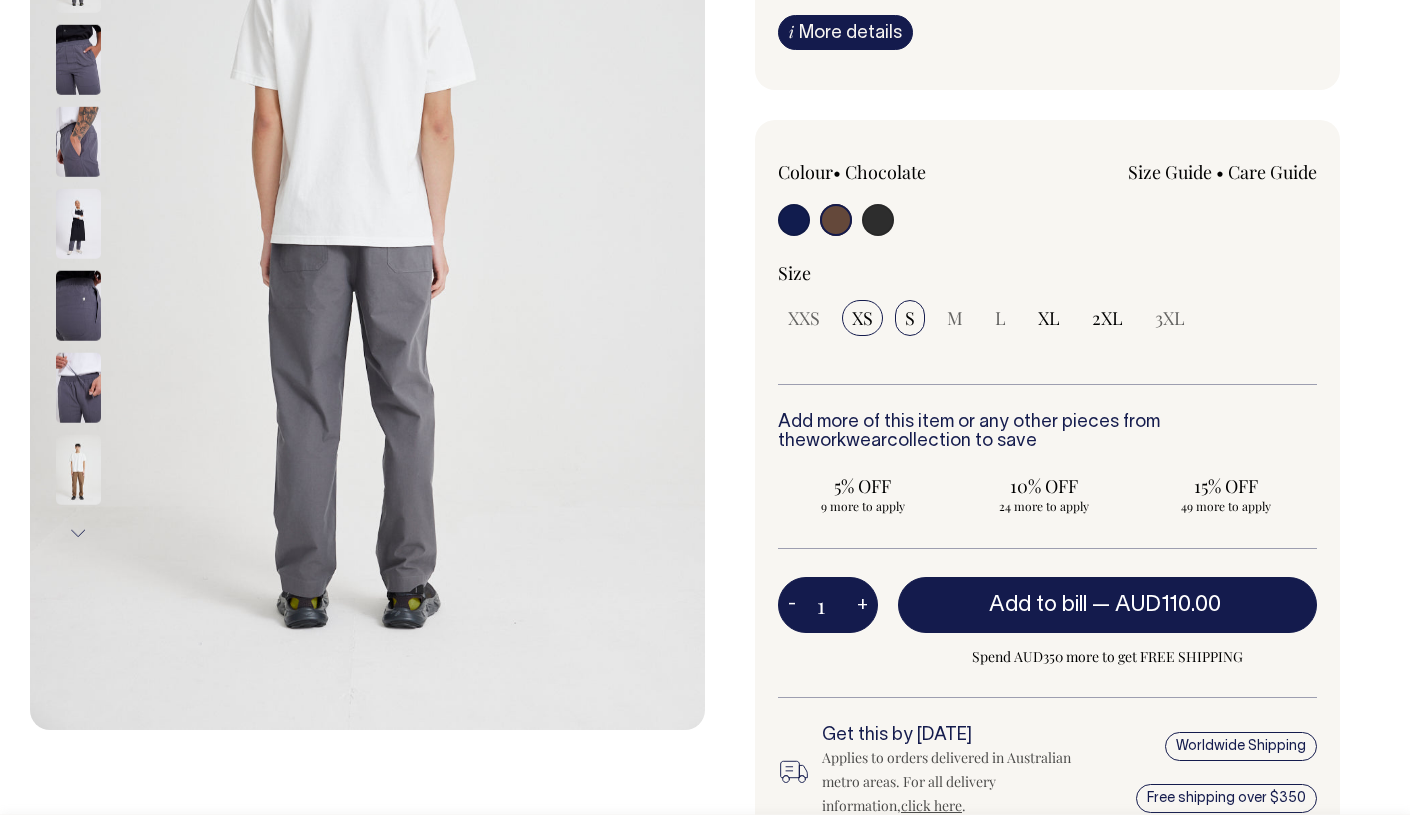 click on "S" at bounding box center (910, 318) 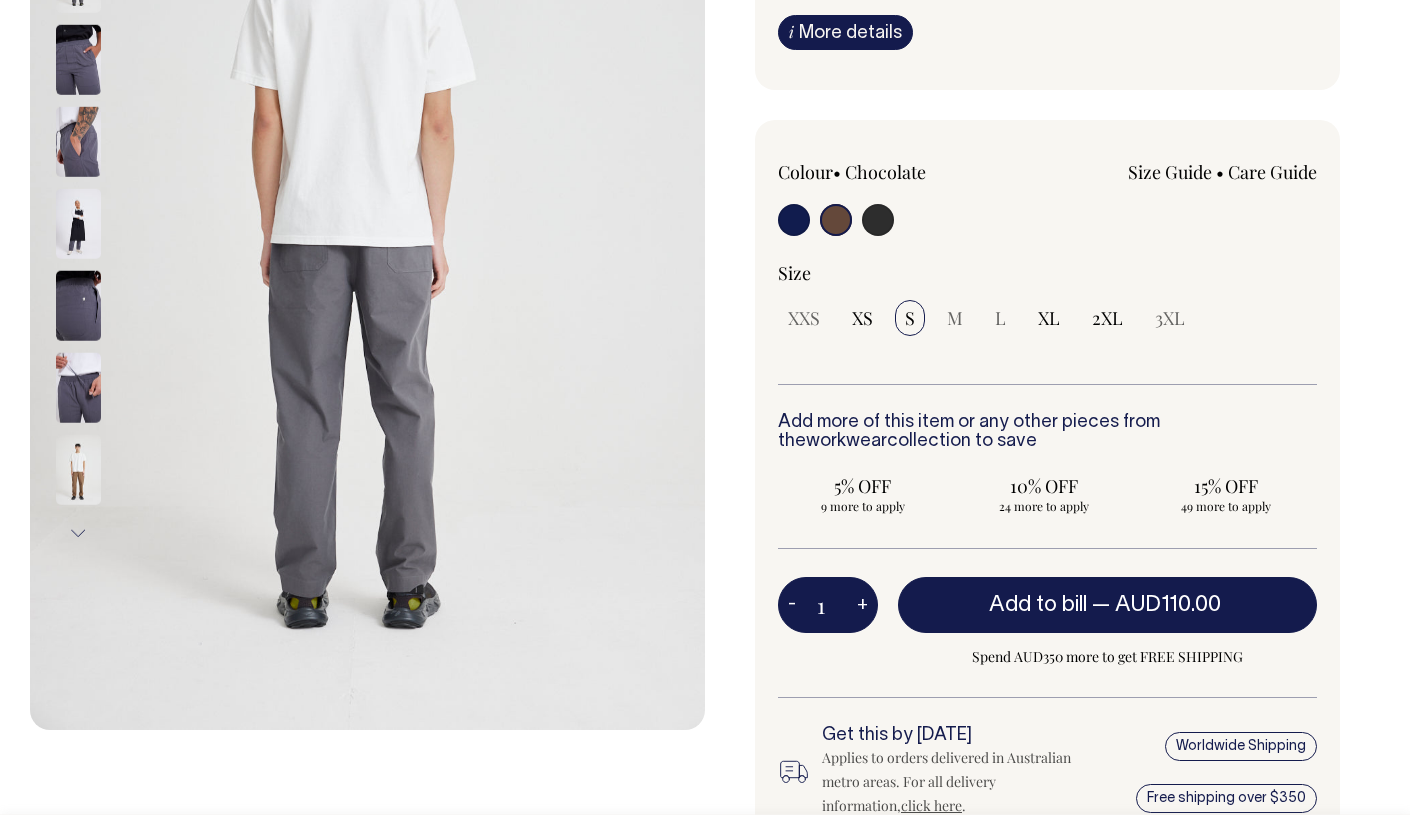 select on "S" 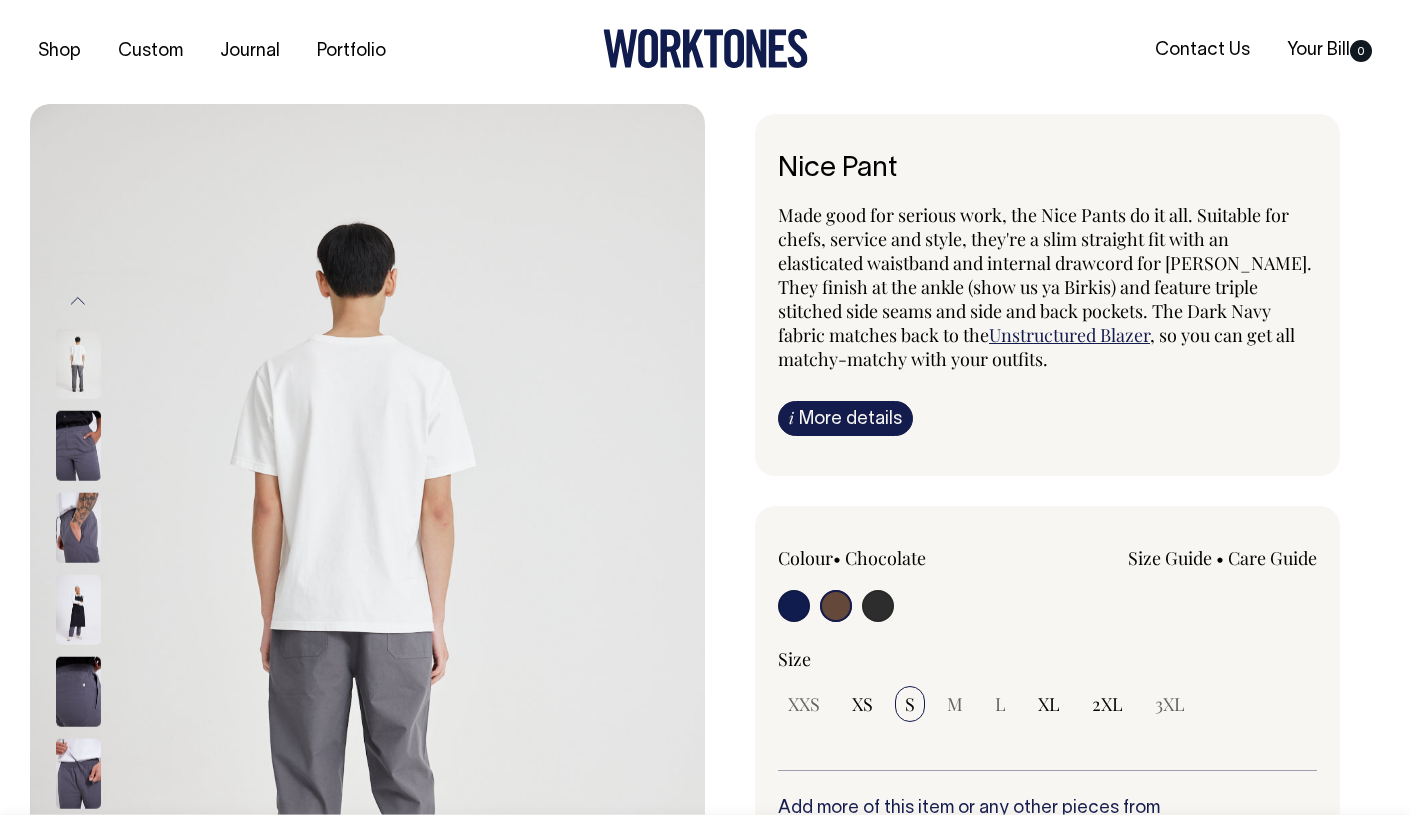scroll, scrollTop: 0, scrollLeft: 0, axis: both 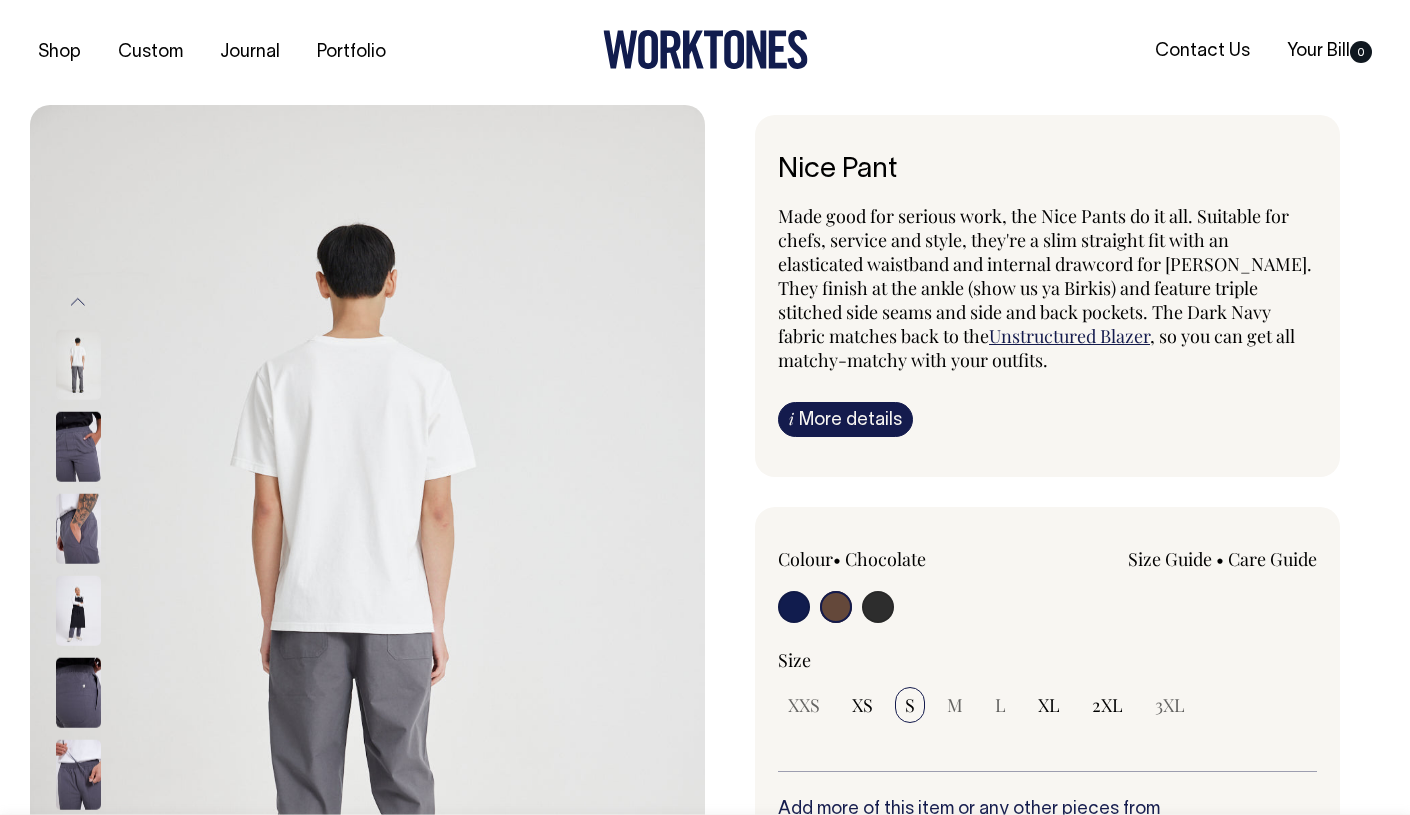 click on "Previous" at bounding box center (78, 301) 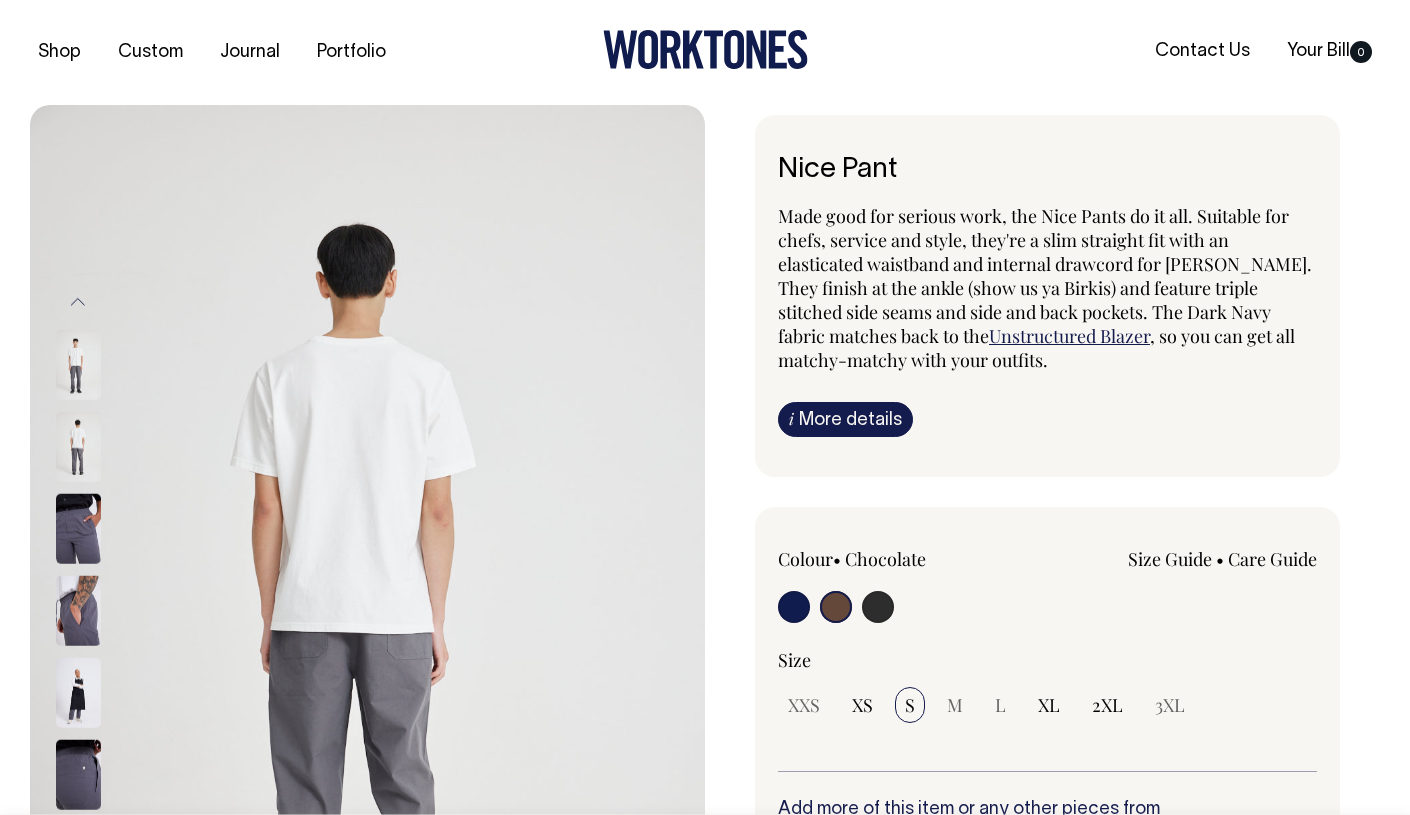 click on "Previous" at bounding box center (78, 301) 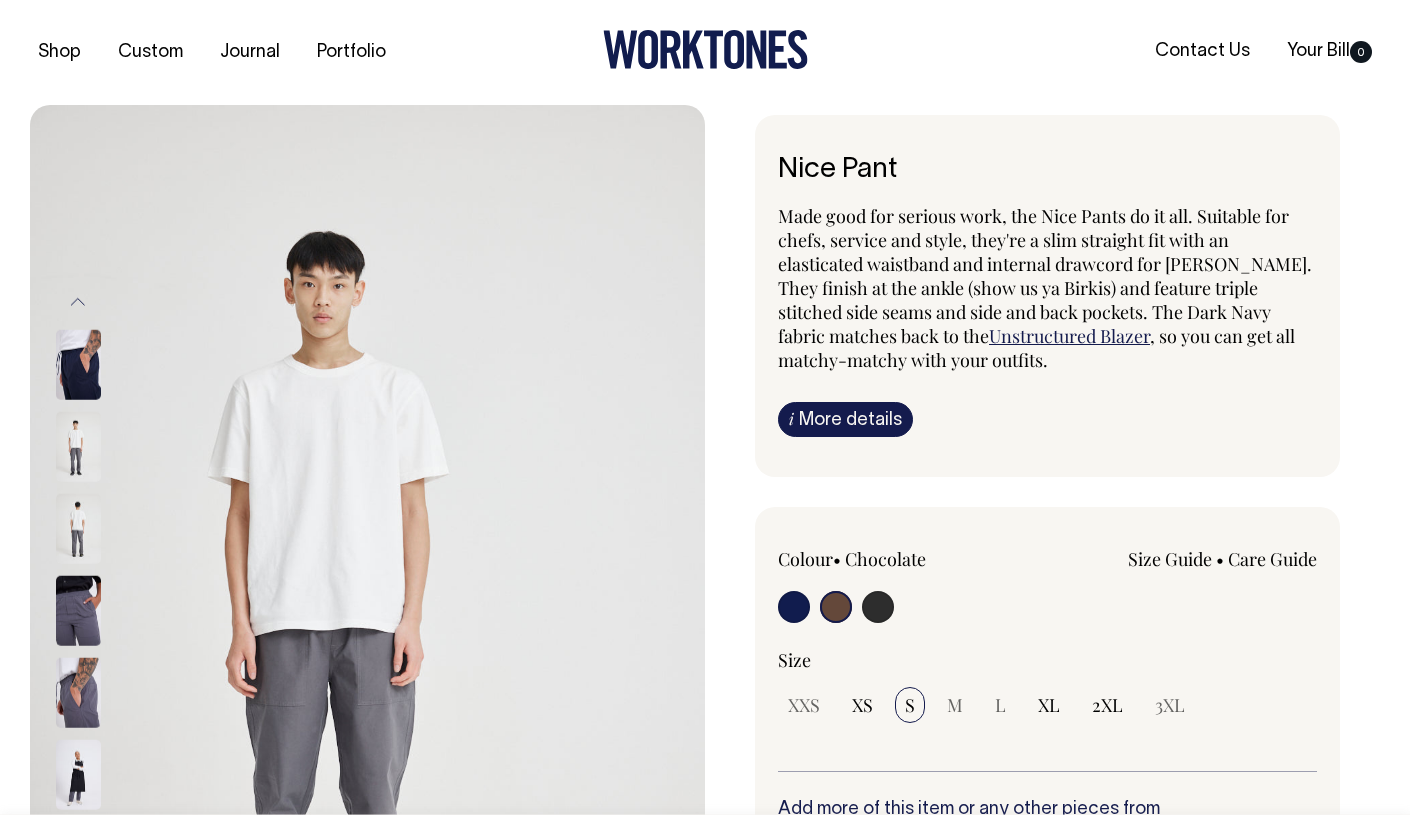 click on "Previous" at bounding box center [78, 301] 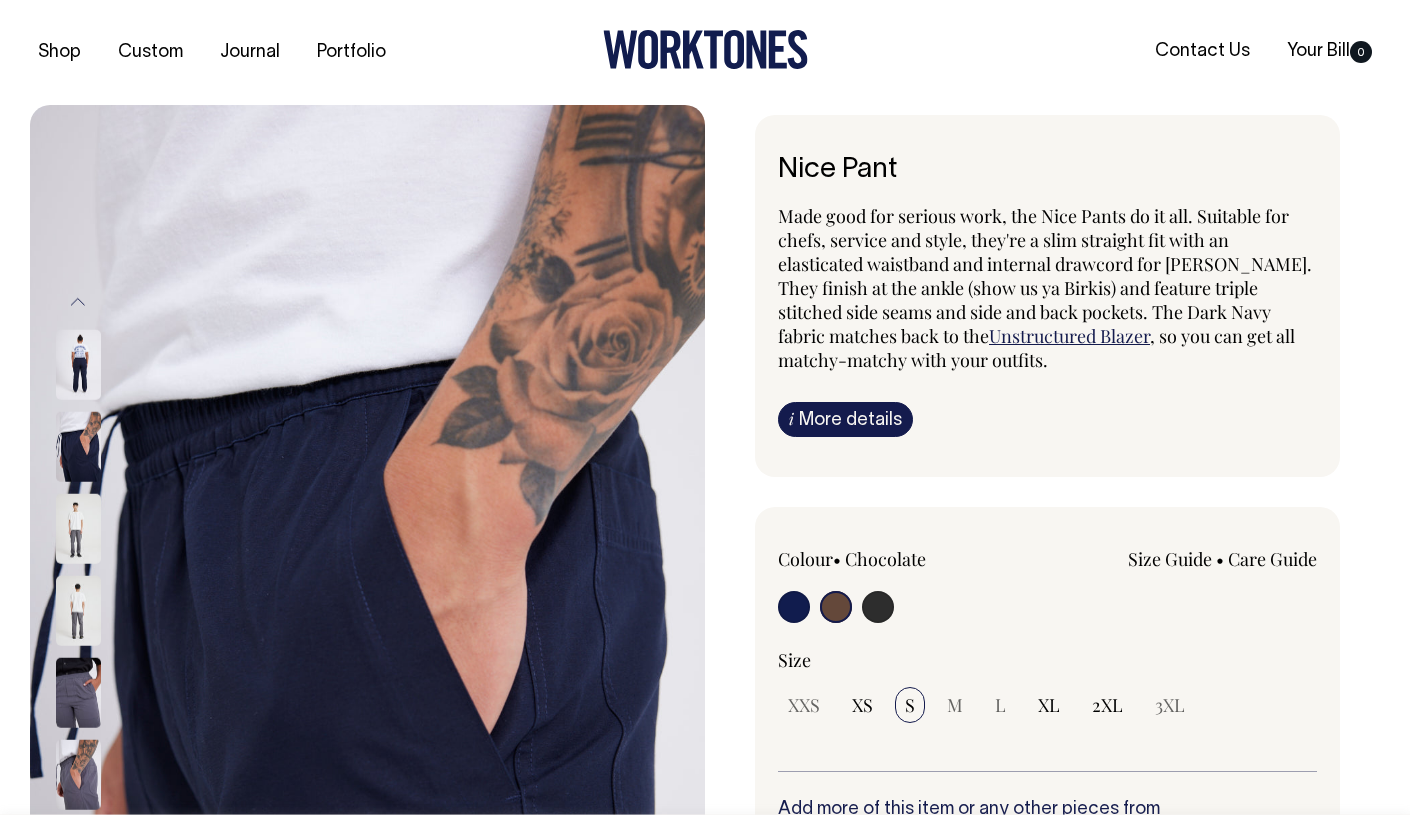 click on "Previous" at bounding box center [78, 301] 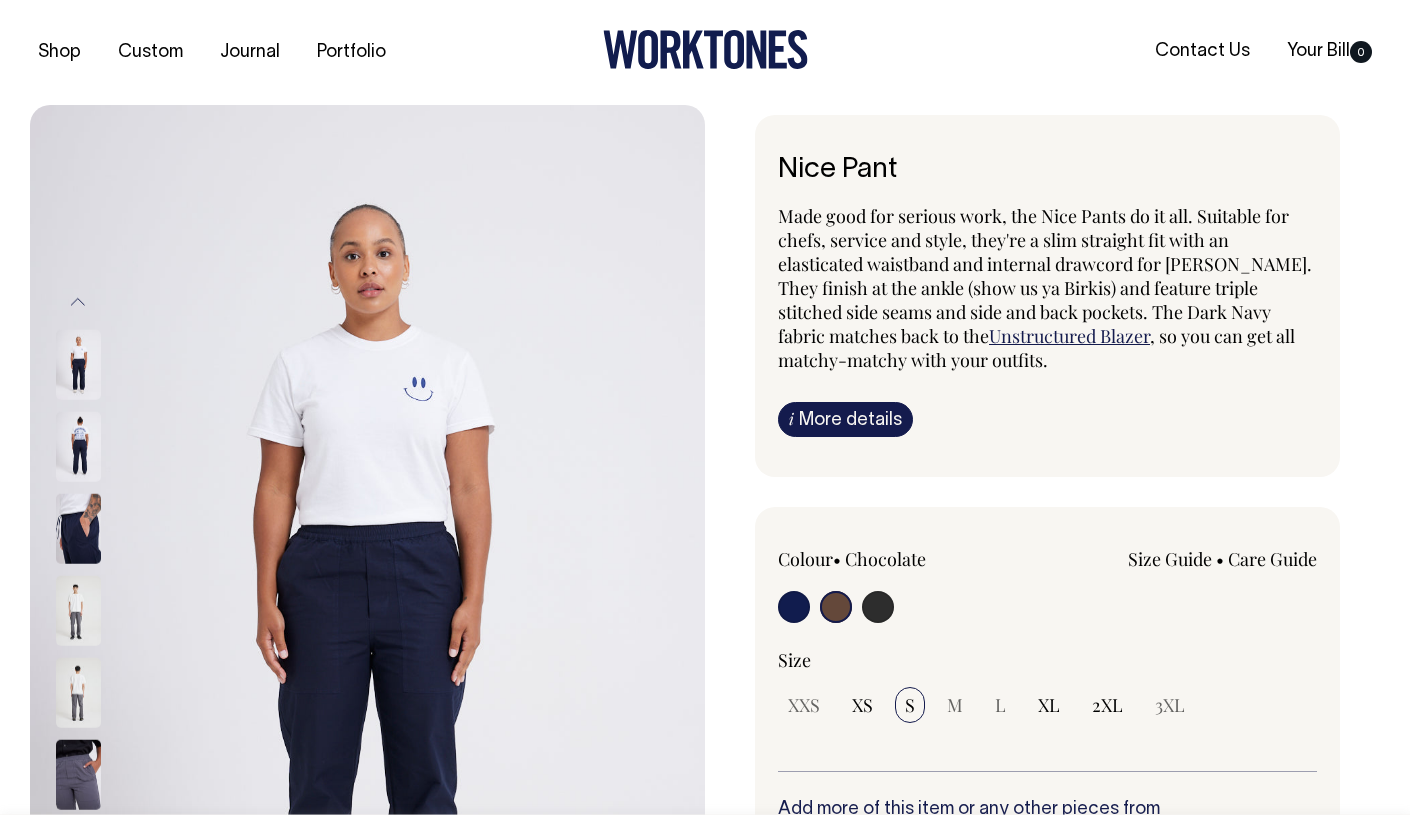 click on "Previous" at bounding box center (78, 301) 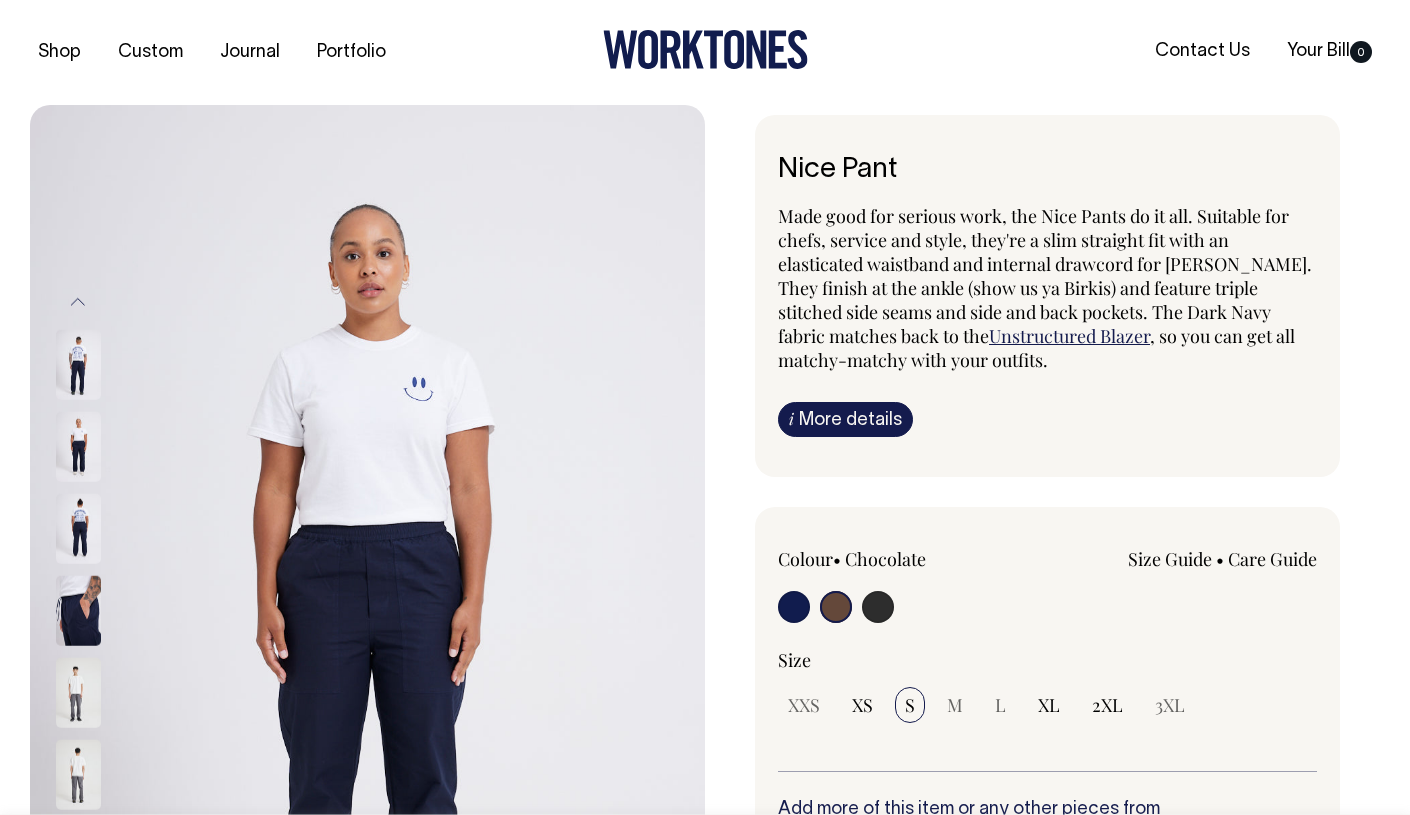click on "Previous" at bounding box center (78, 301) 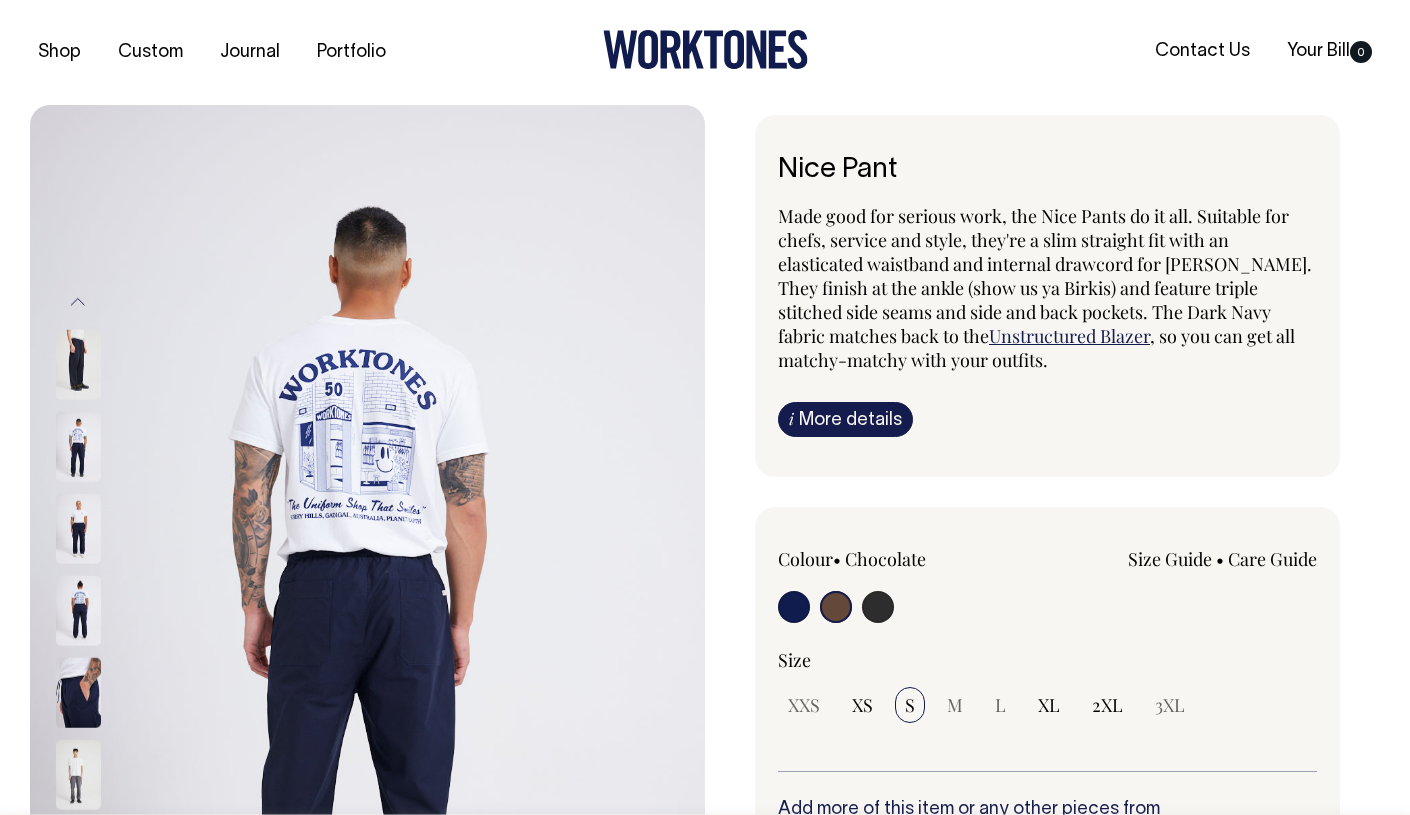 click on "Previous" at bounding box center (78, 301) 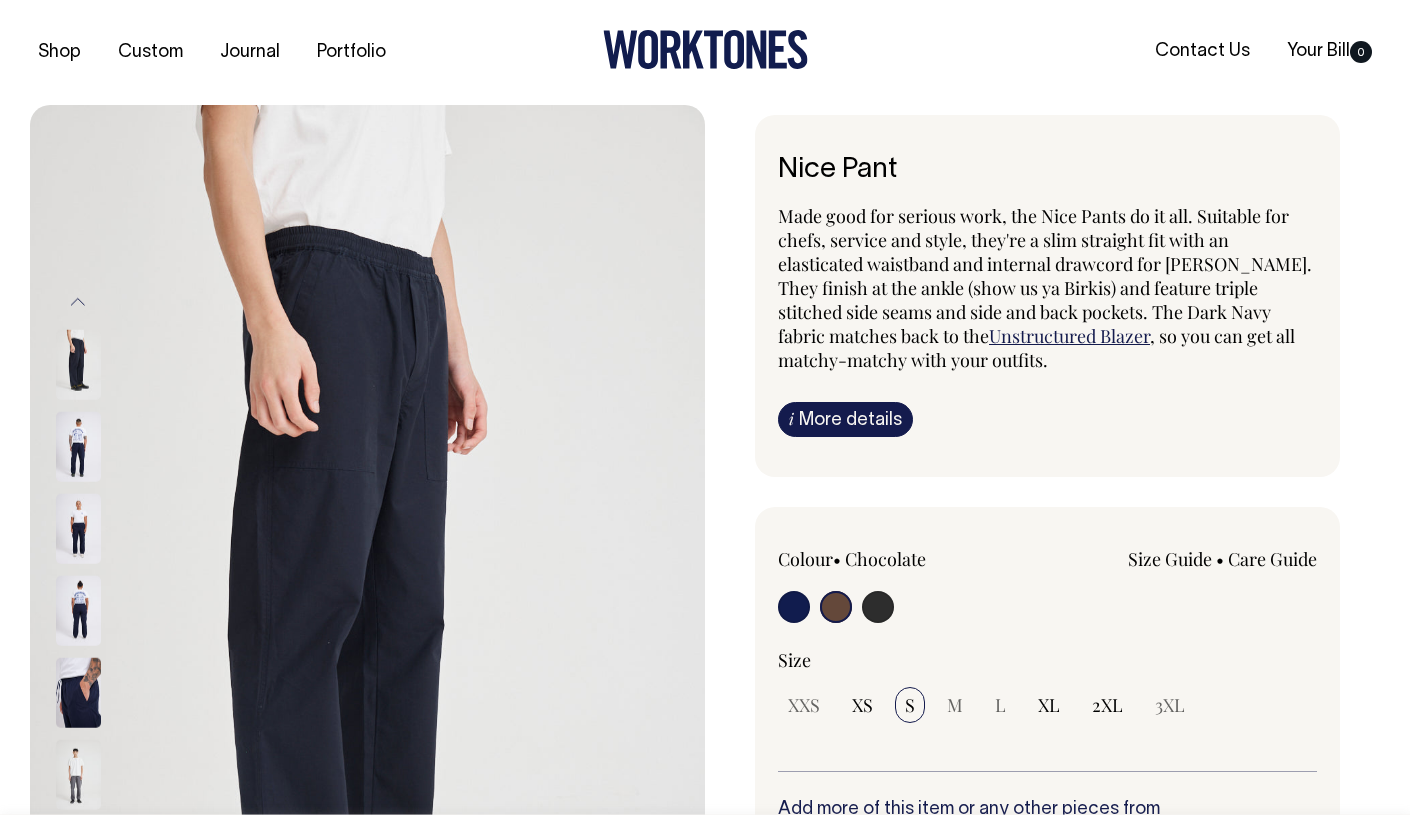 click on "Previous" at bounding box center [78, 301] 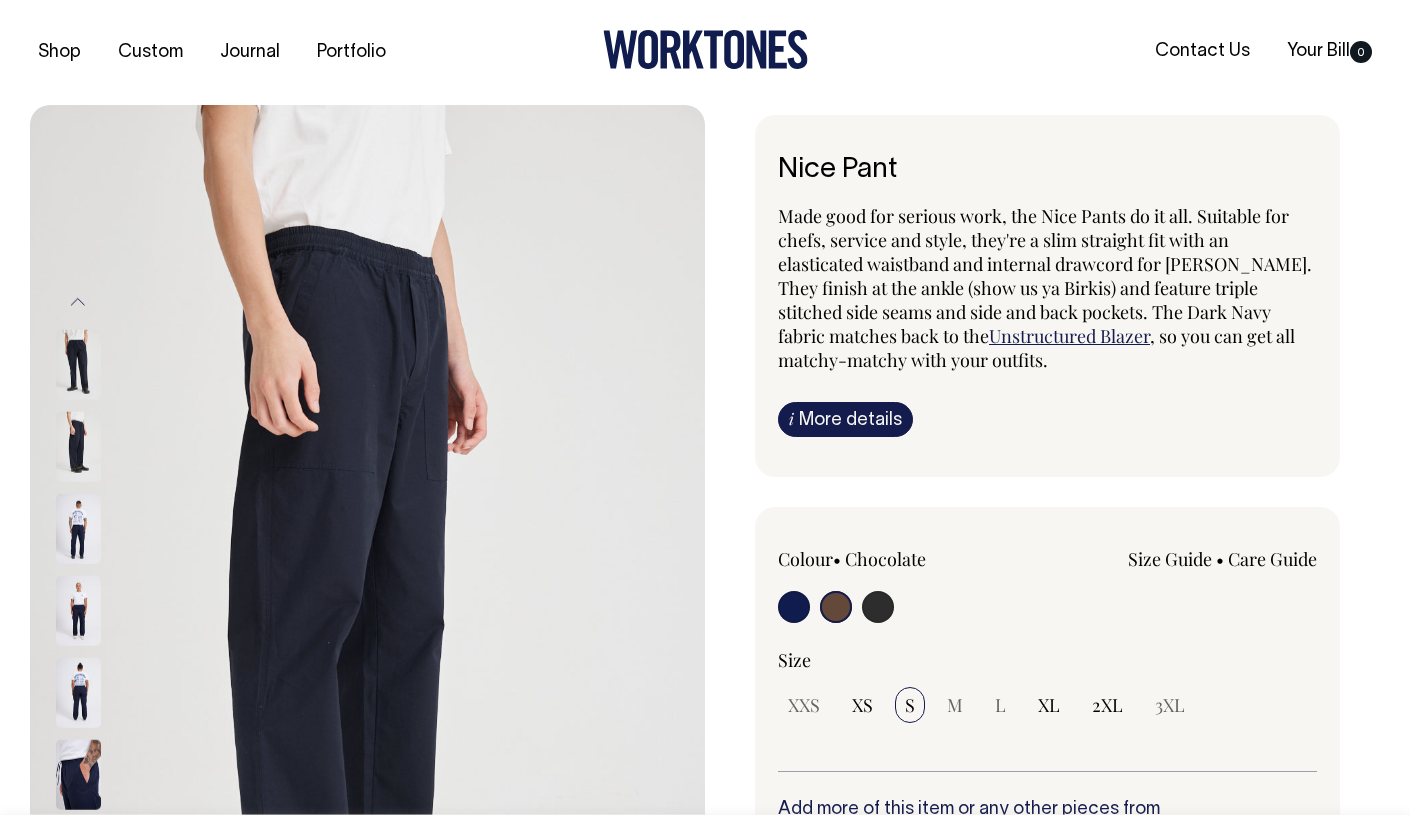 click on "Previous" at bounding box center (78, 301) 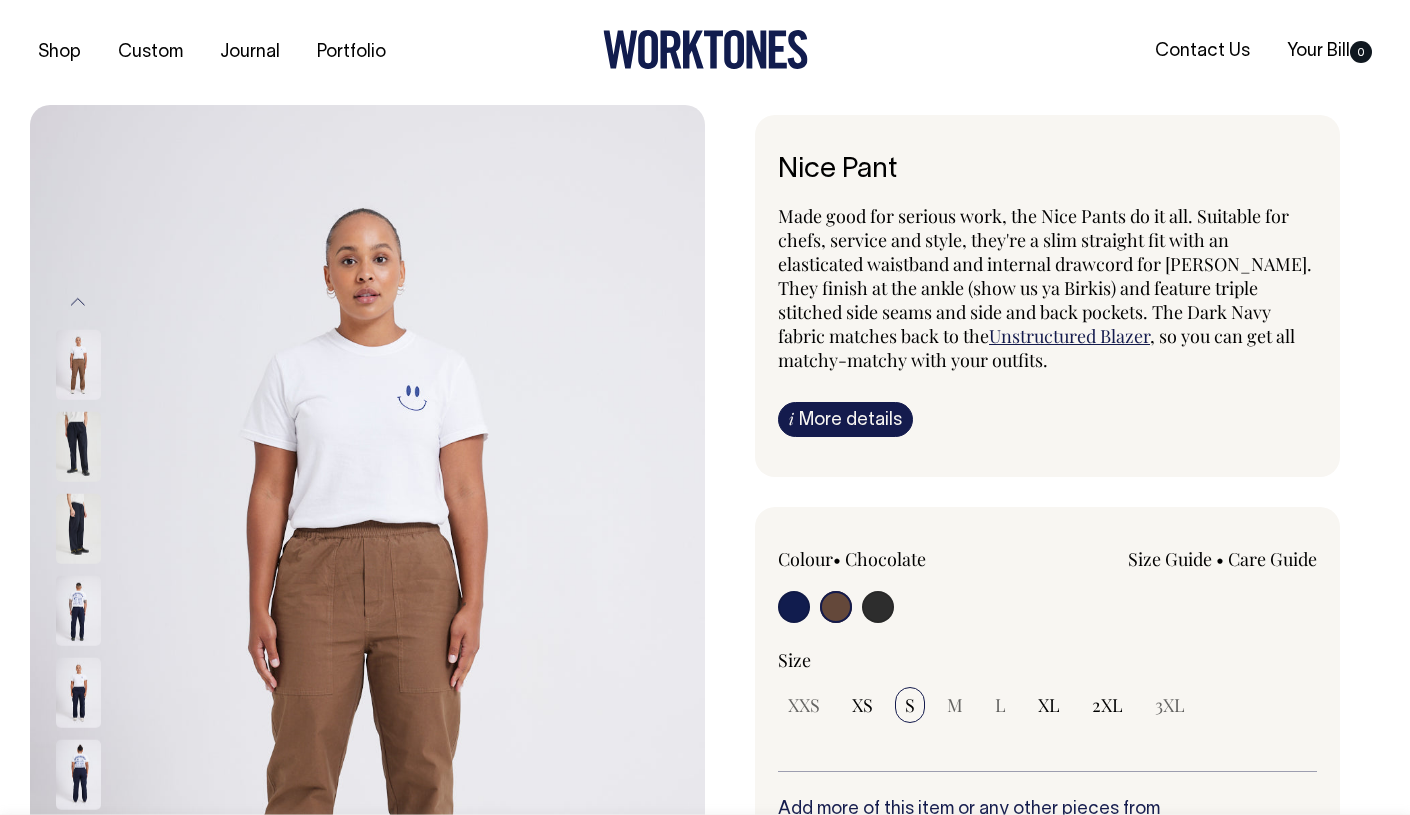 click at bounding box center (836, 607) 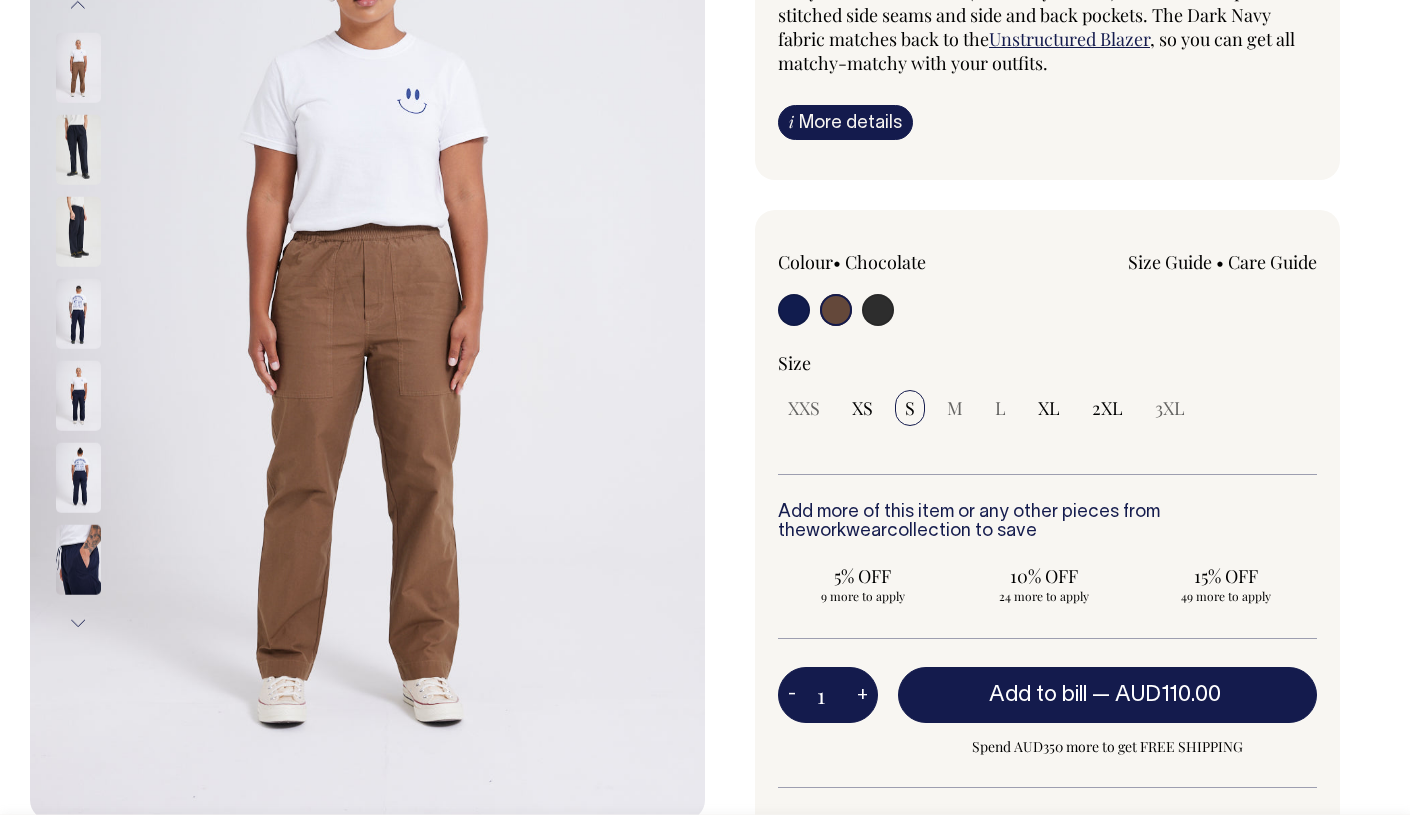 scroll, scrollTop: 298, scrollLeft: 0, axis: vertical 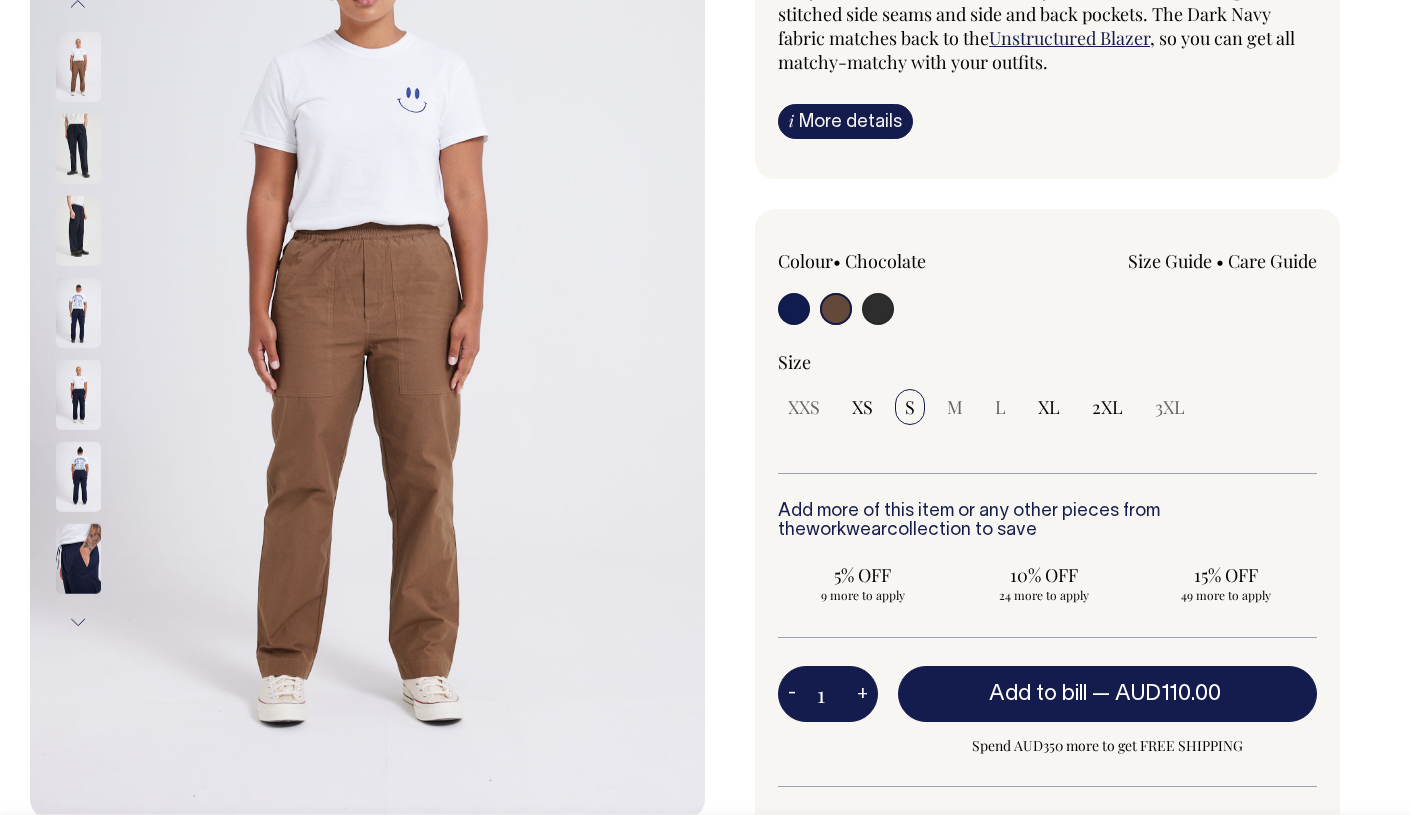 click on "Size" at bounding box center [1047, 362] 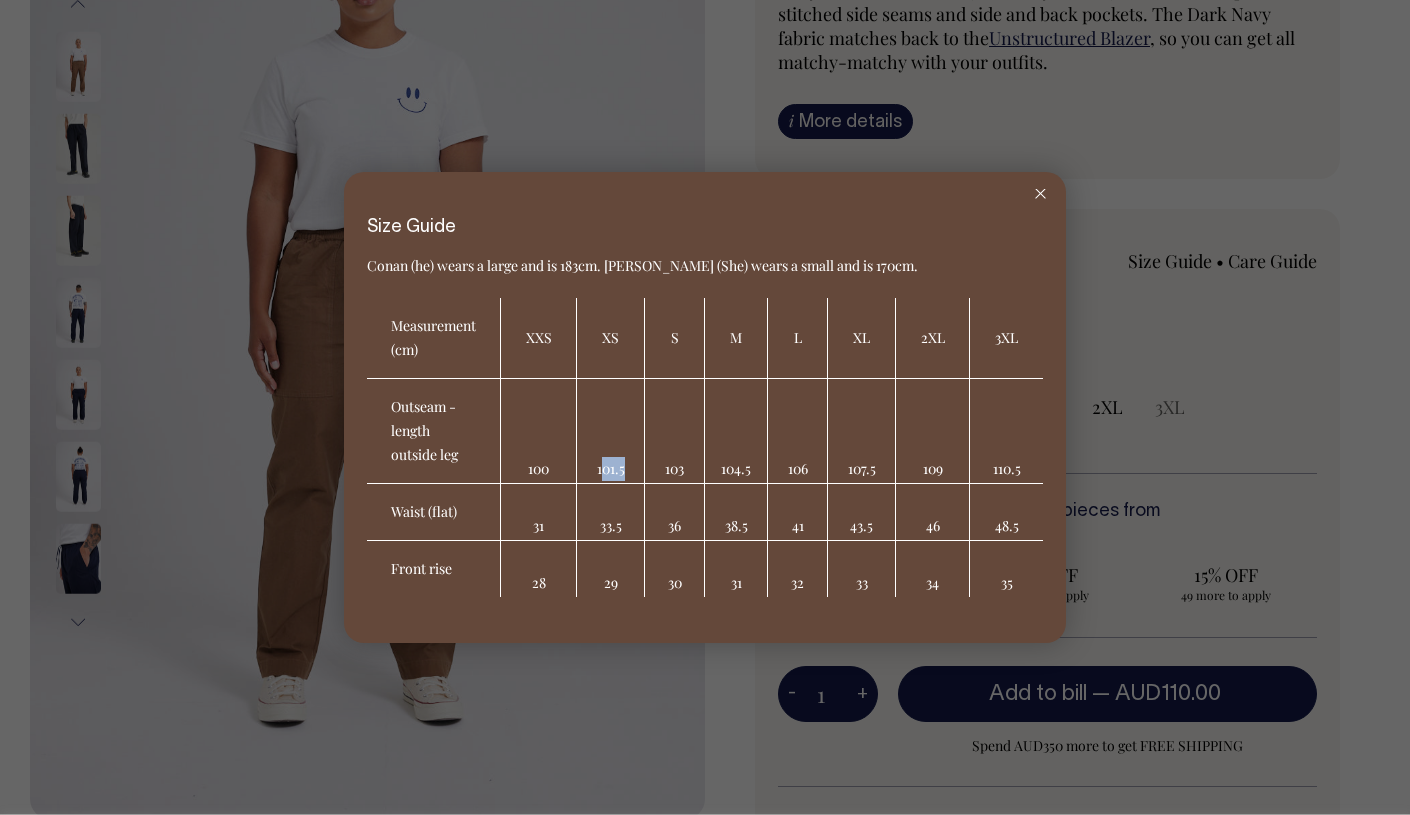 drag, startPoint x: 602, startPoint y: 468, endPoint x: 632, endPoint y: 473, distance: 30.413813 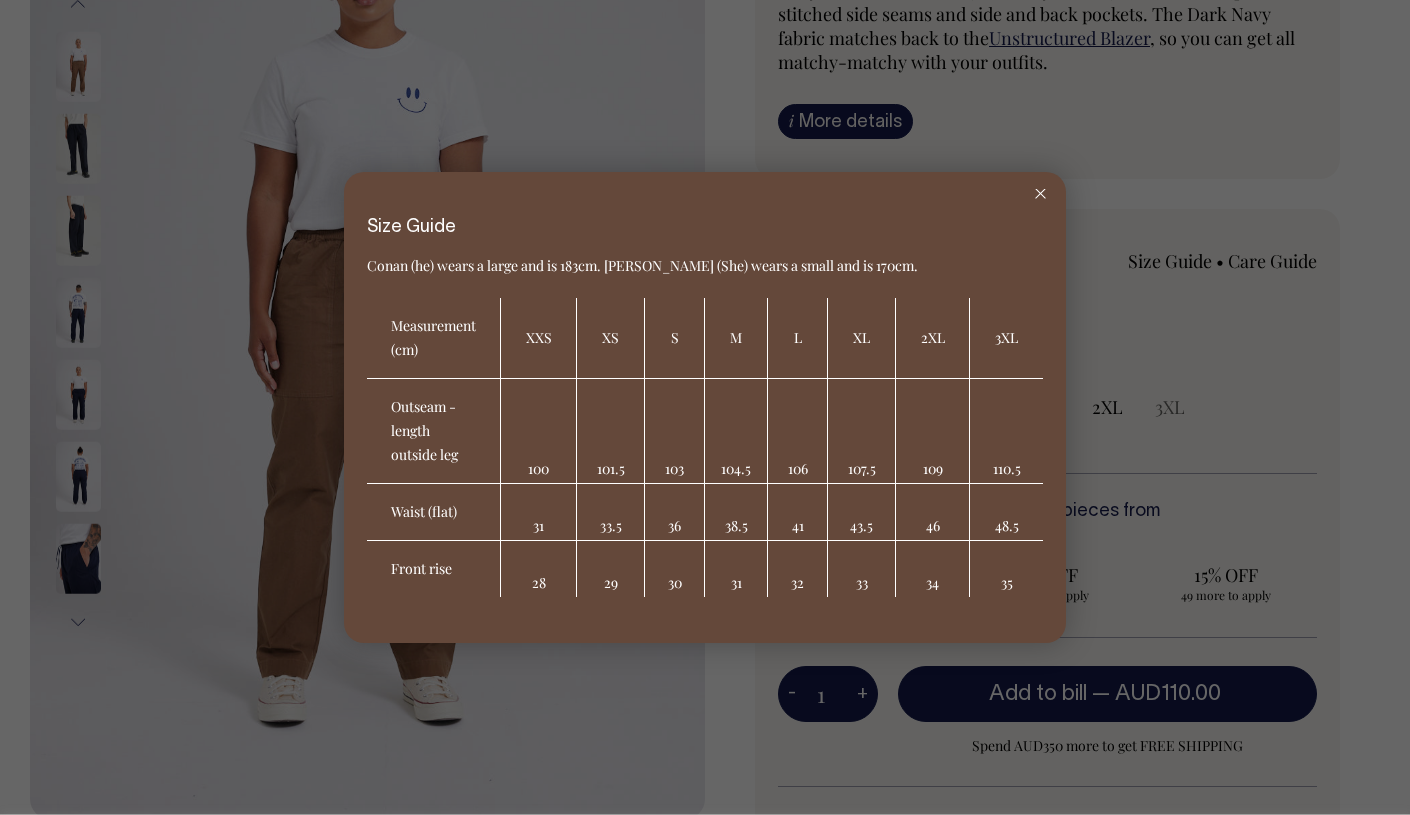 click at bounding box center (1040, 194) 